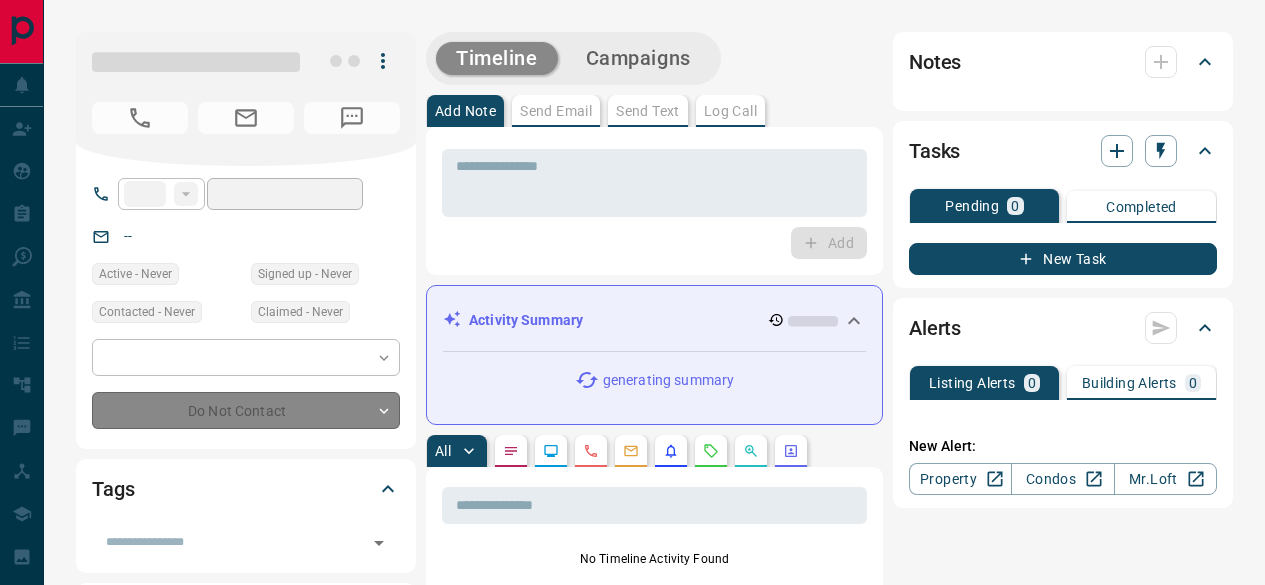 scroll, scrollTop: 0, scrollLeft: 0, axis: both 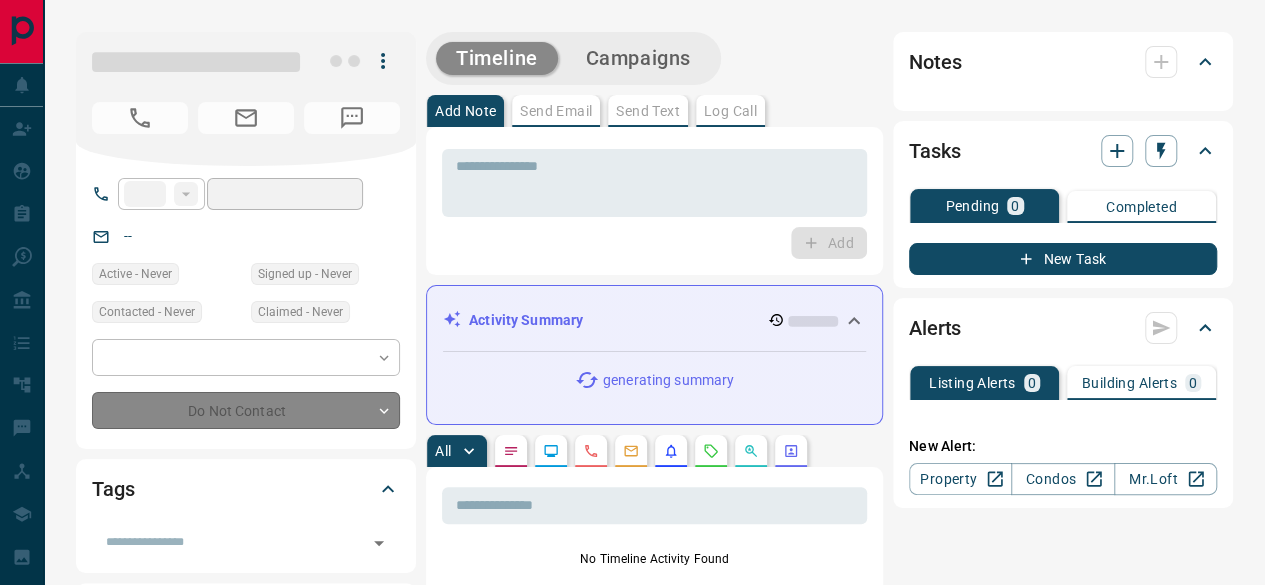type on "**" 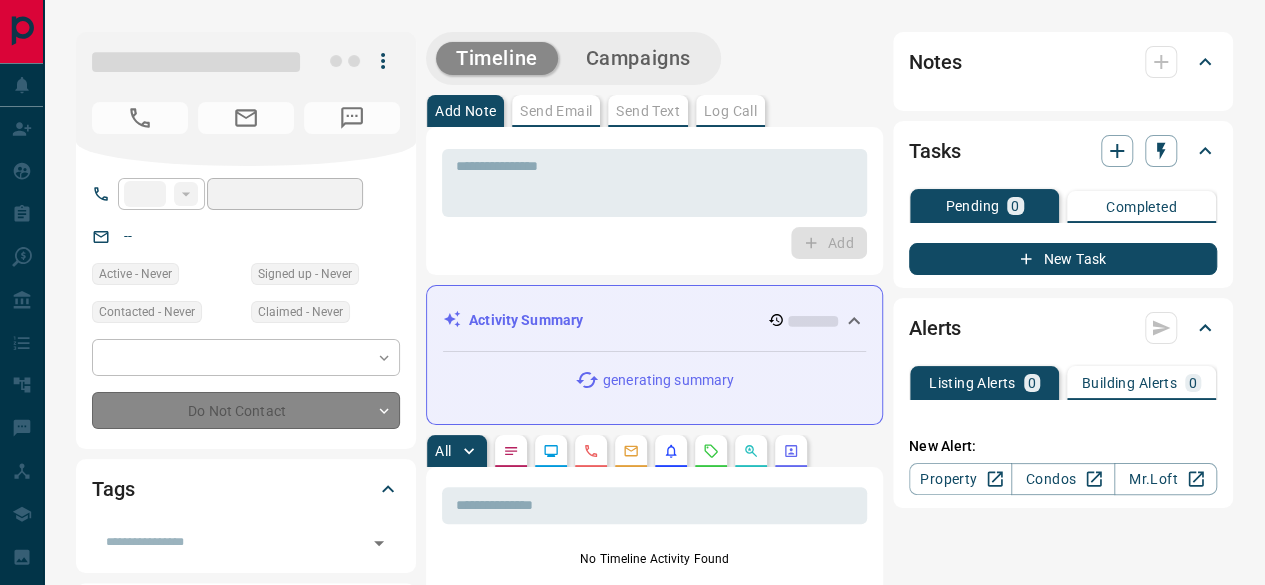 type on "**********" 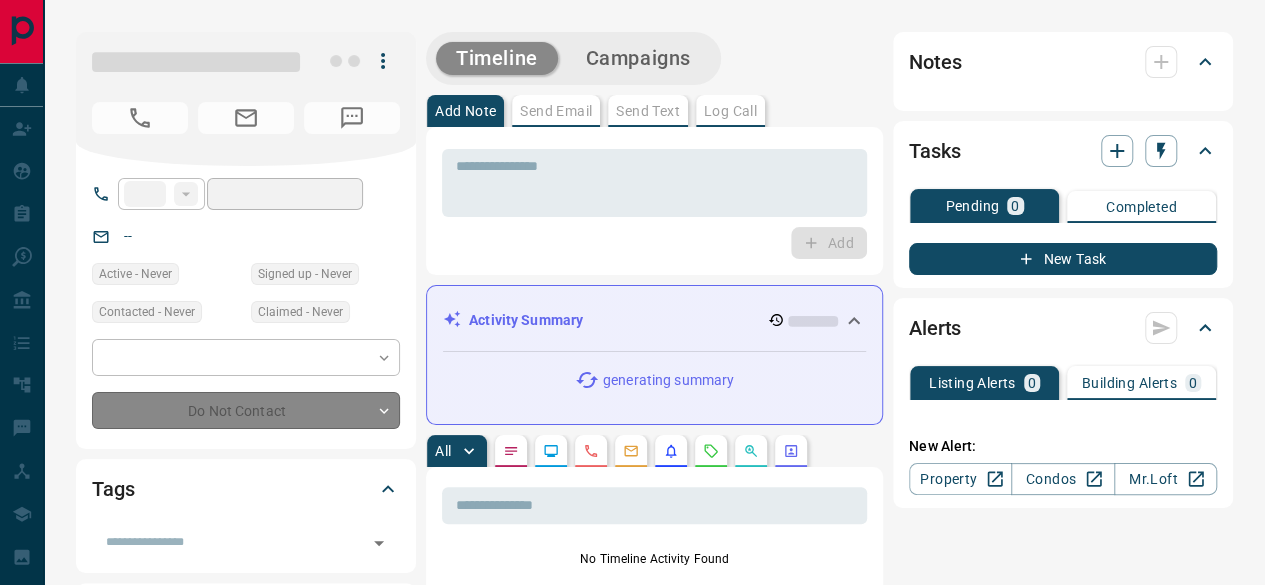 type on "**********" 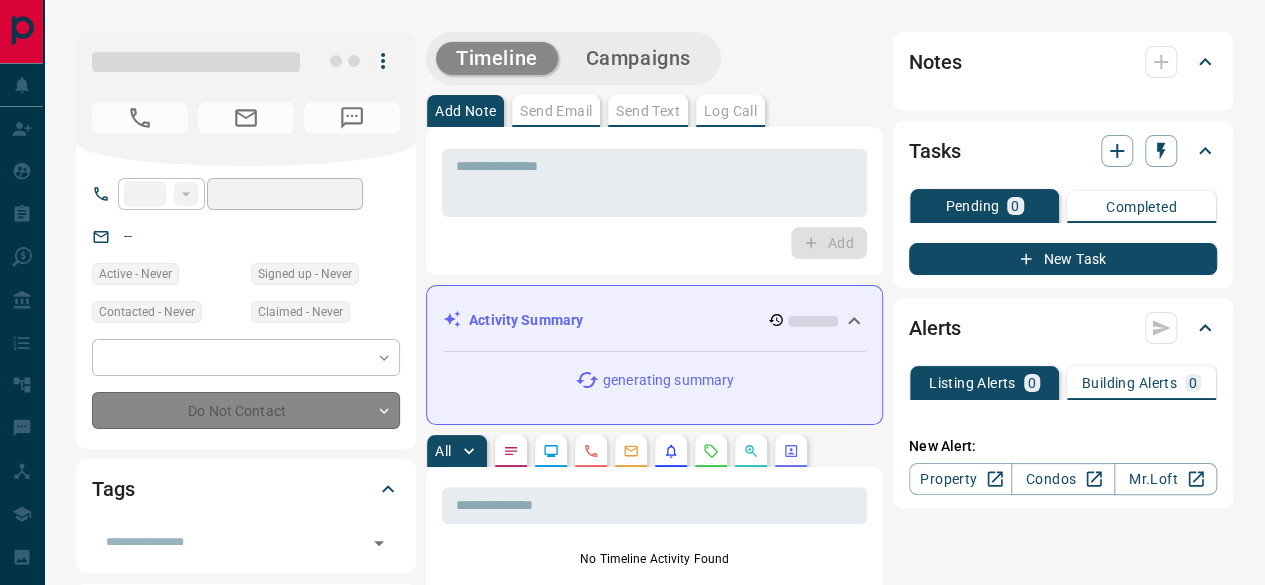type on "**" 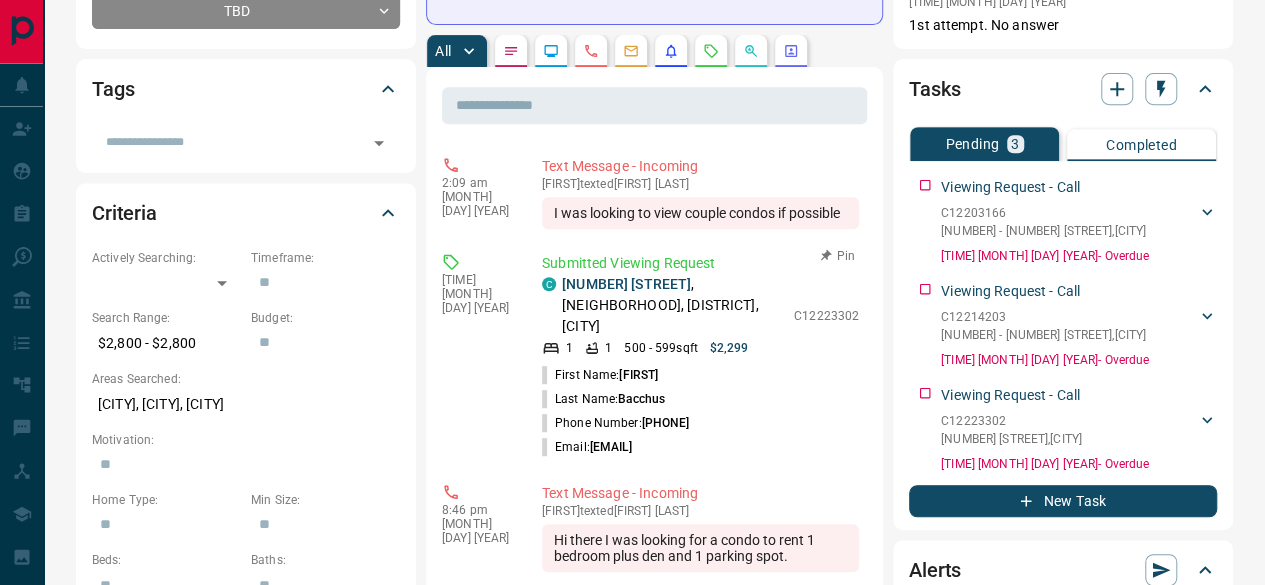 scroll, scrollTop: 0, scrollLeft: 0, axis: both 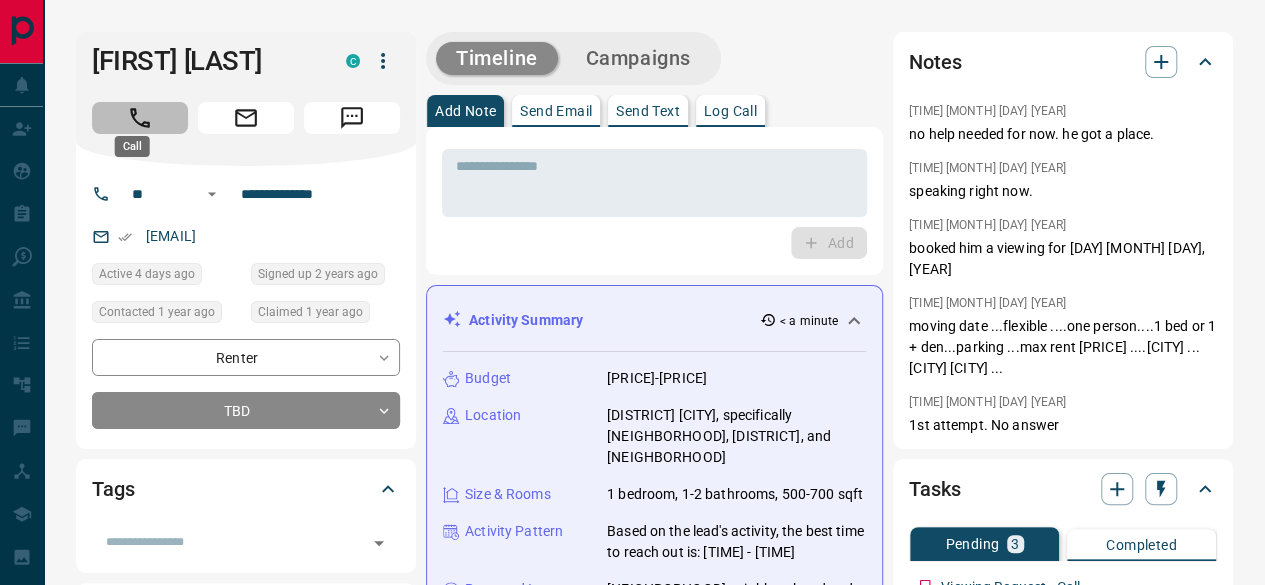 click 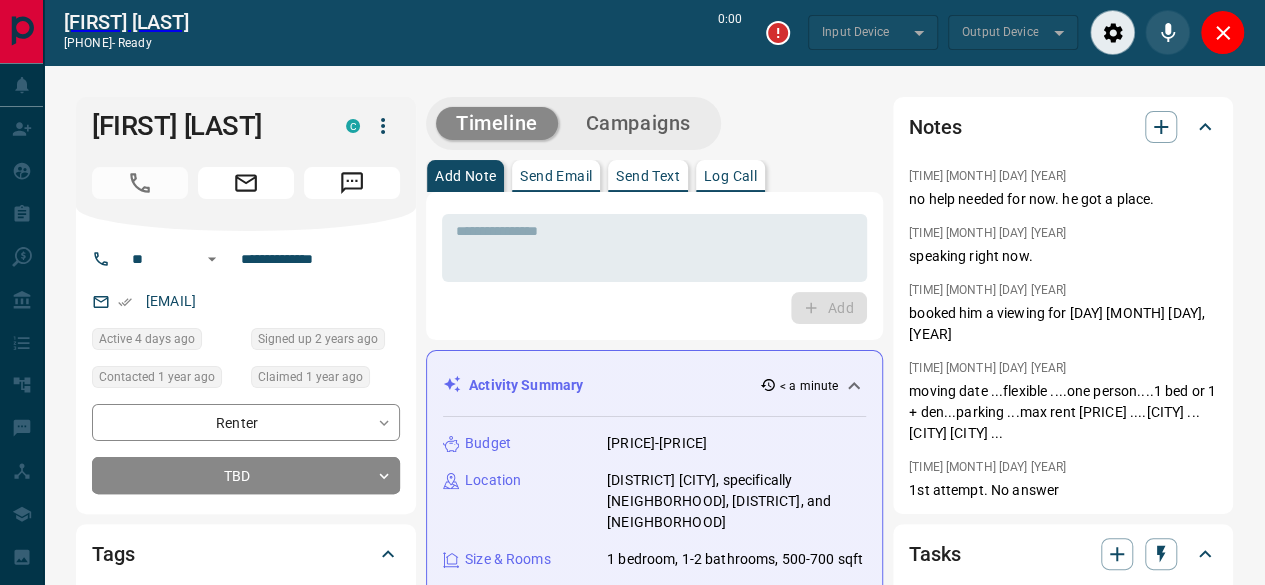 type on "*******" 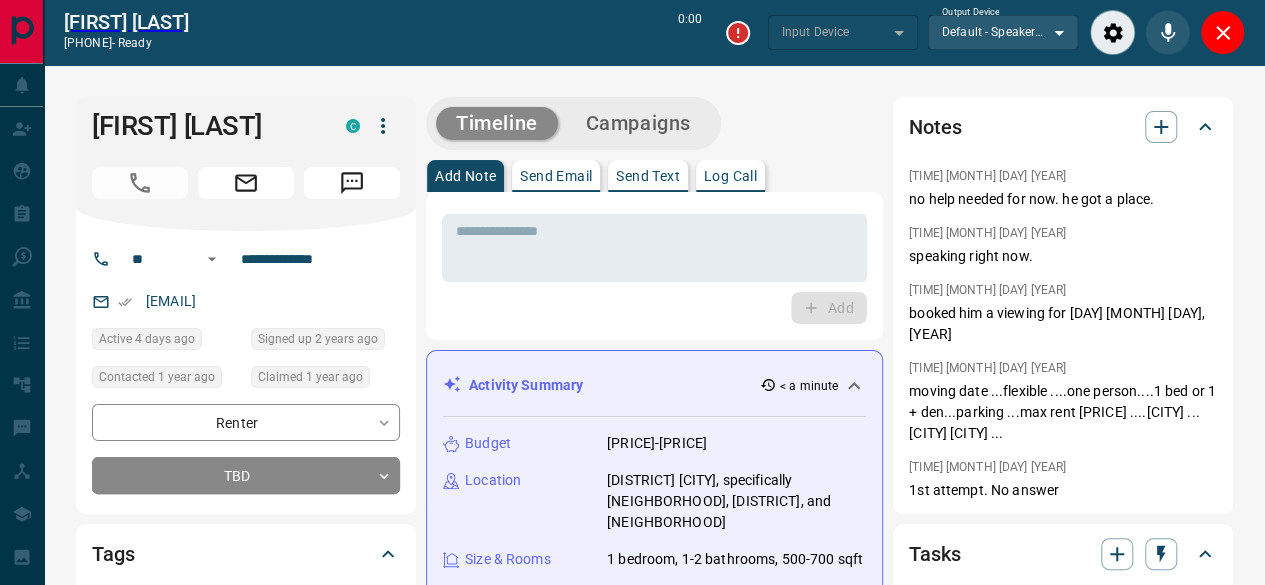 type on "*******" 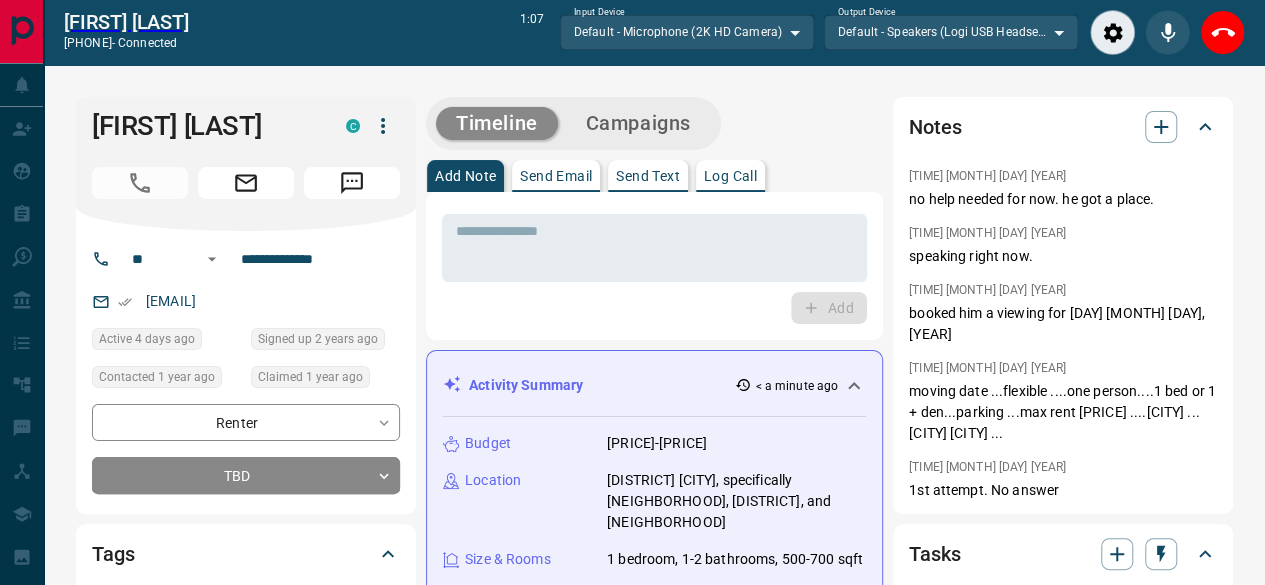 scroll, scrollTop: 512, scrollLeft: 0, axis: vertical 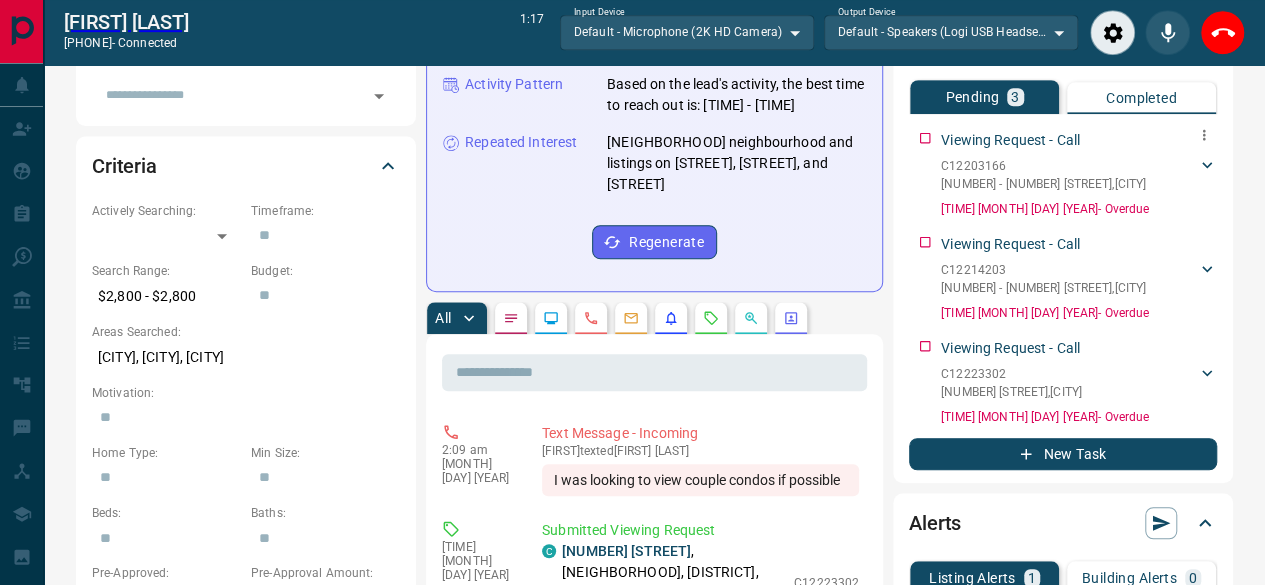 click on "[NUMBER] - [NUMBER] [STREET] , [CITY]" at bounding box center (1043, 184) 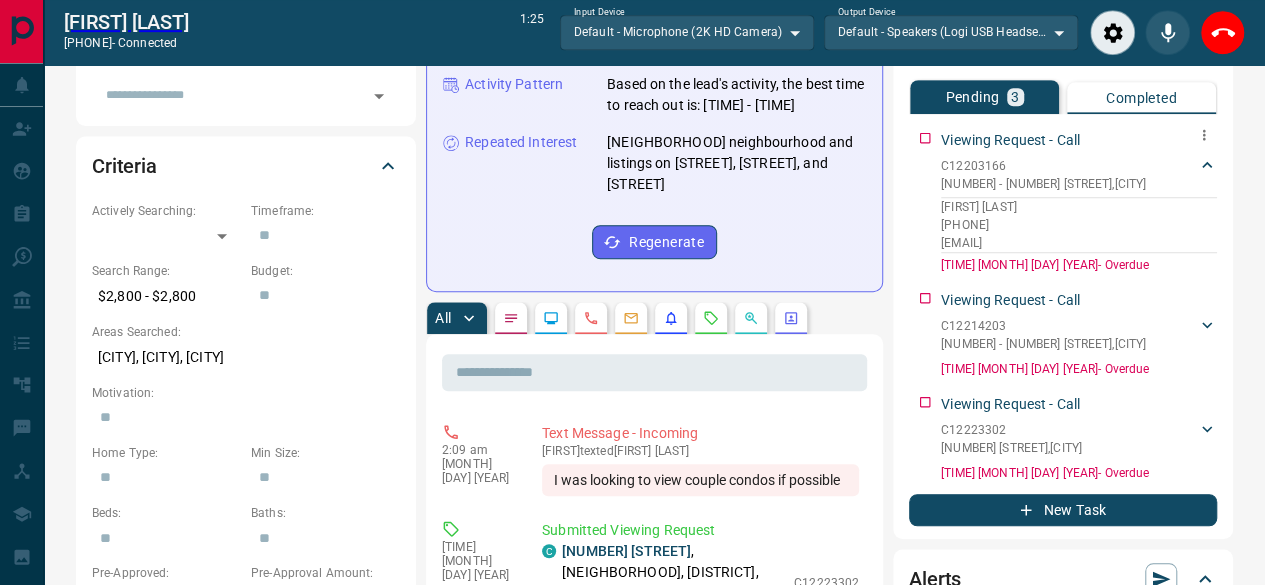 drag, startPoint x: 944, startPoint y: 135, endPoint x: 979, endPoint y: 142, distance: 35.69314 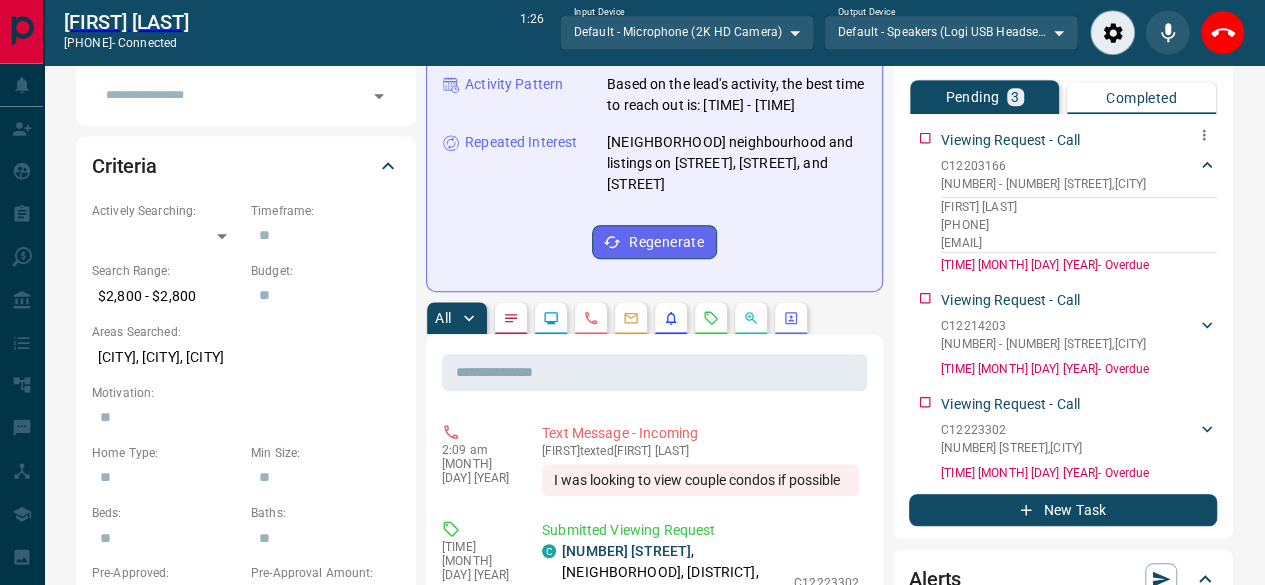 click on "[NUMBER] - [NUMBER] [STREET] , [CITY]" at bounding box center (1043, 184) 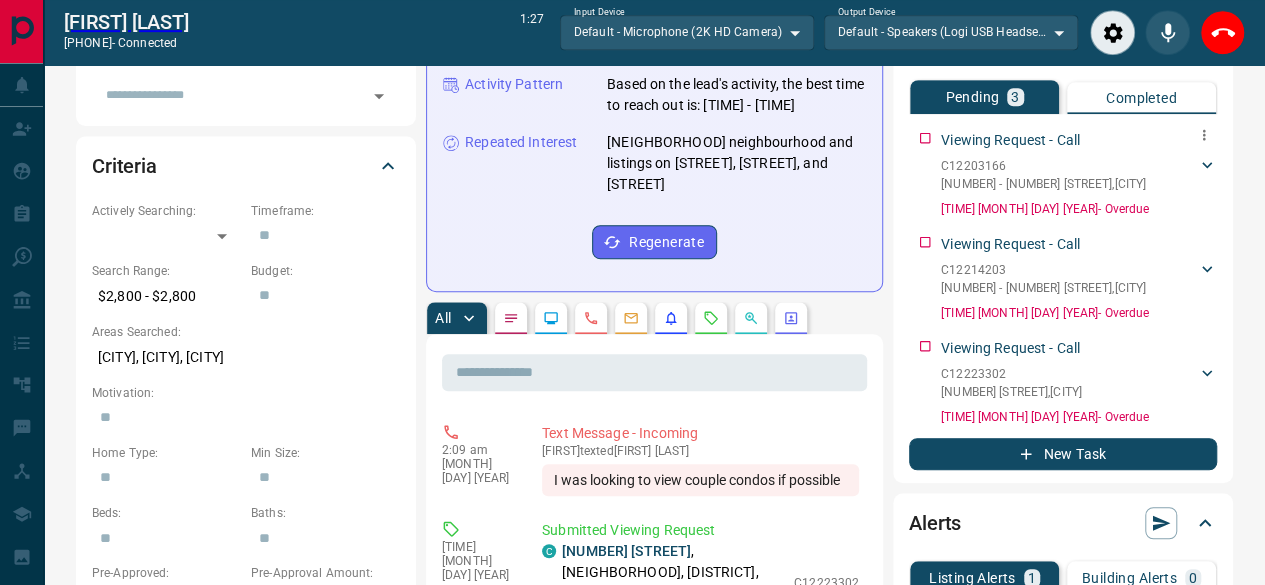 drag, startPoint x: 944, startPoint y: 134, endPoint x: 1027, endPoint y: 126, distance: 83.38465 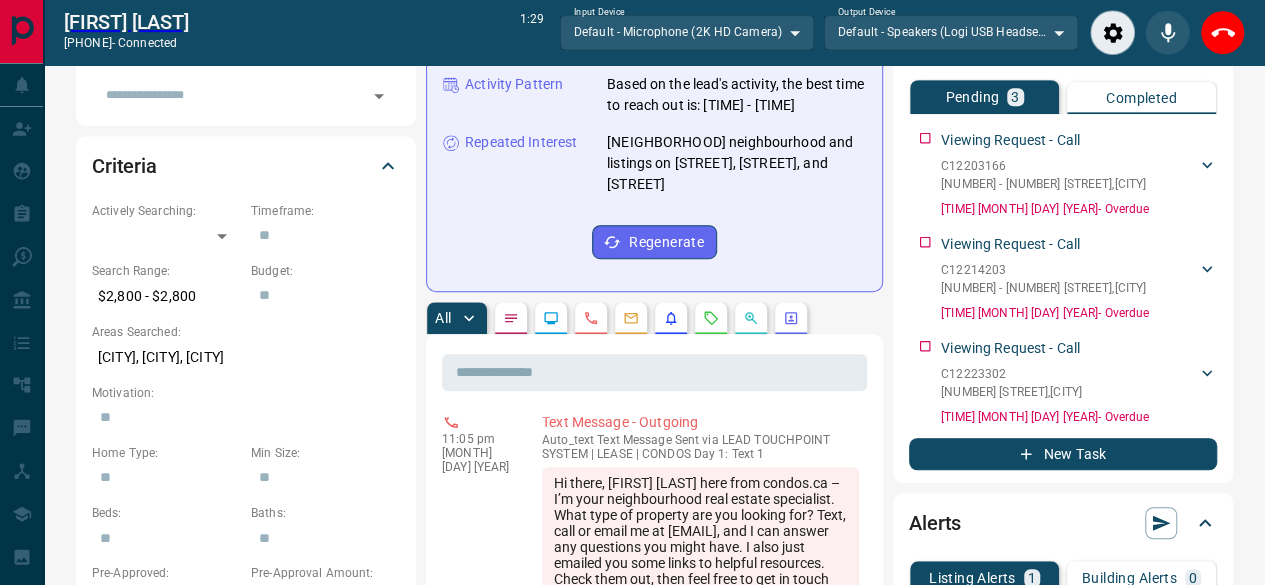 scroll, scrollTop: 600, scrollLeft: 0, axis: vertical 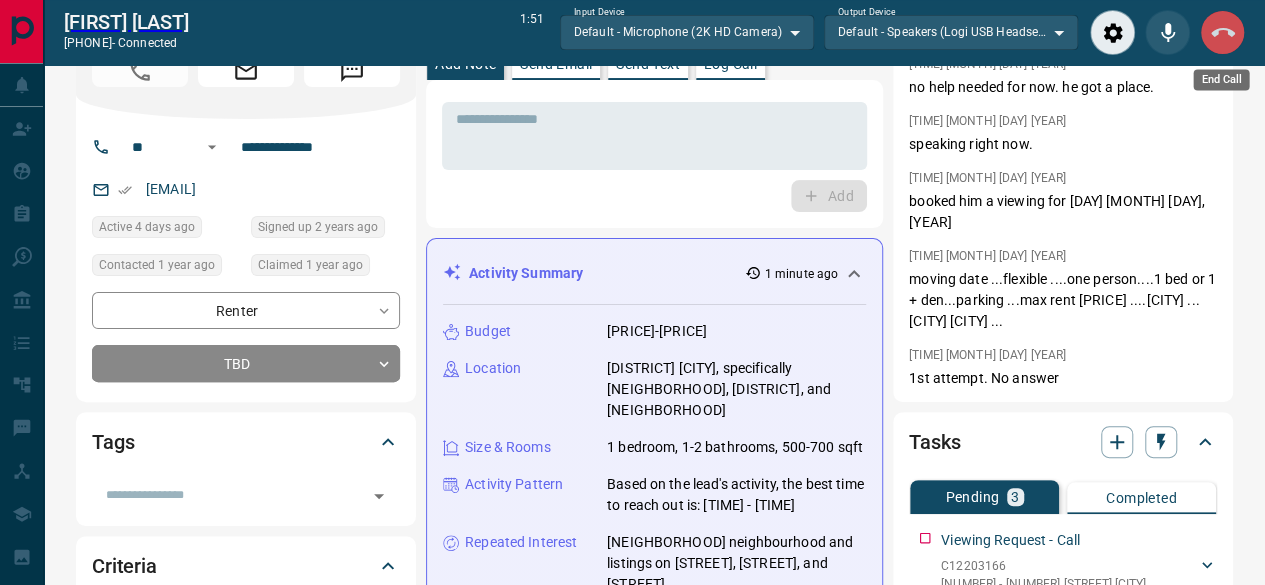 click 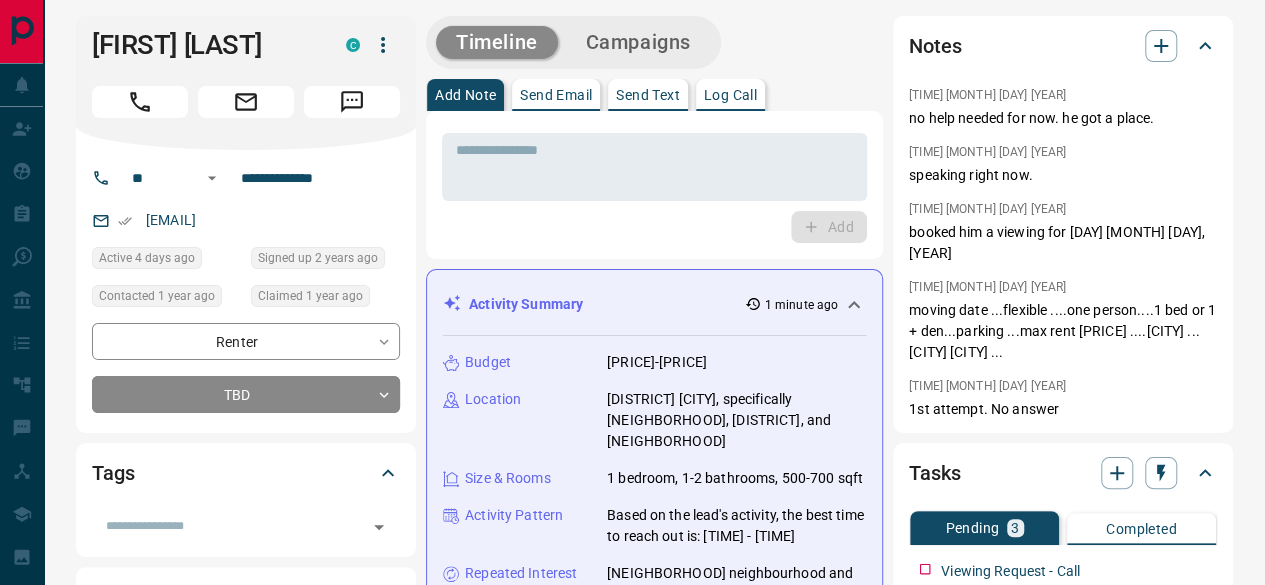 scroll, scrollTop: 0, scrollLeft: 0, axis: both 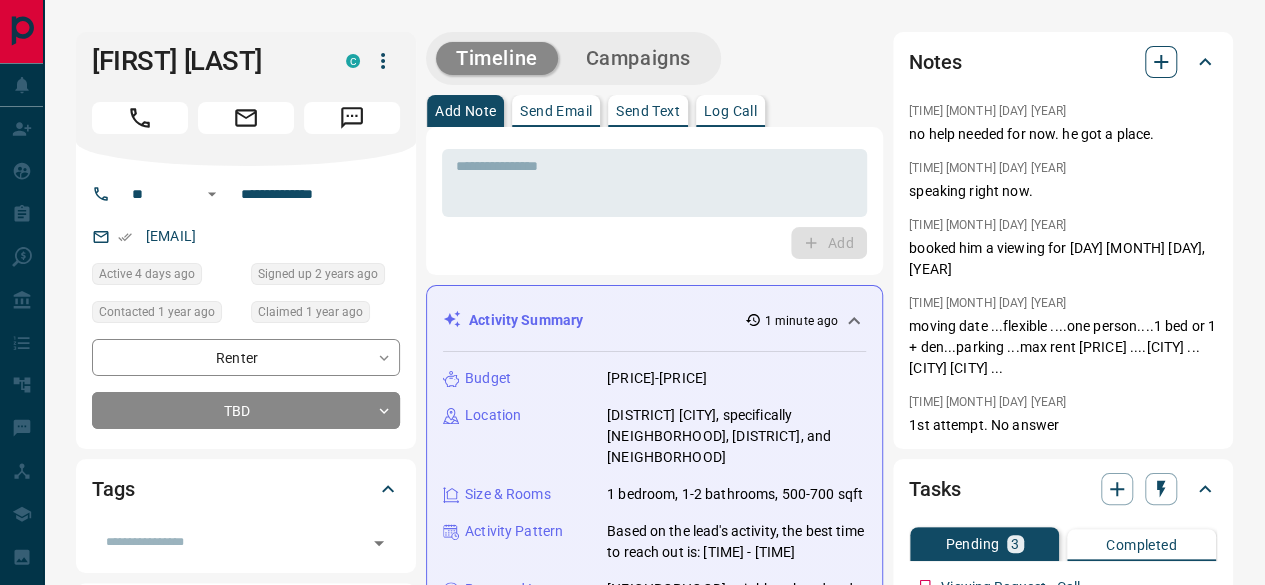 click 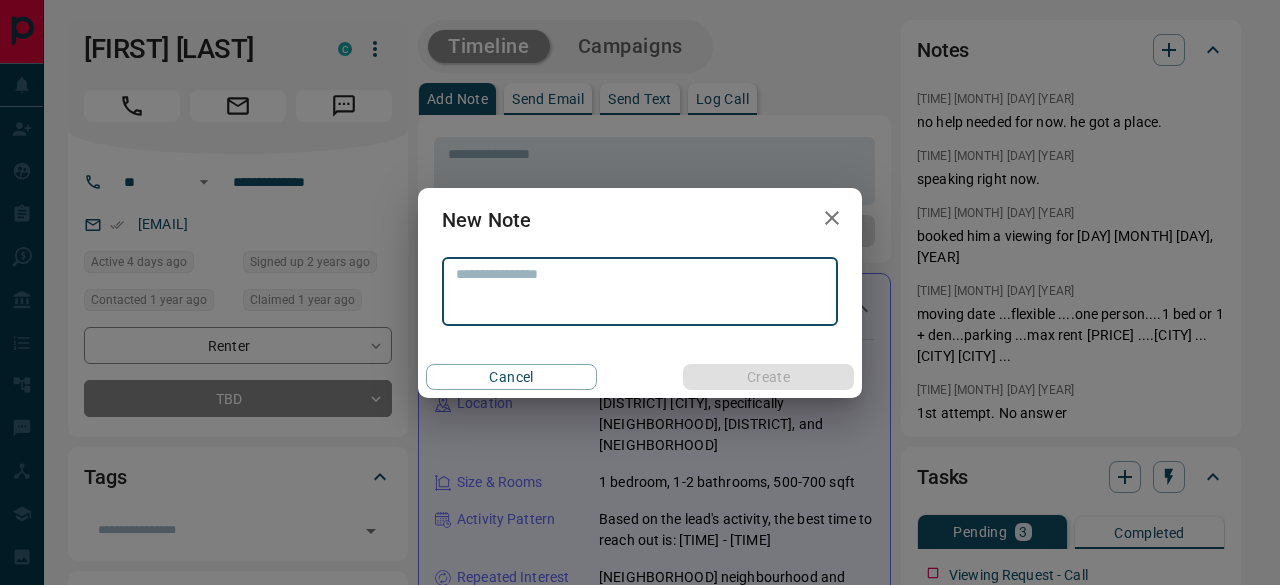 click at bounding box center [640, 291] 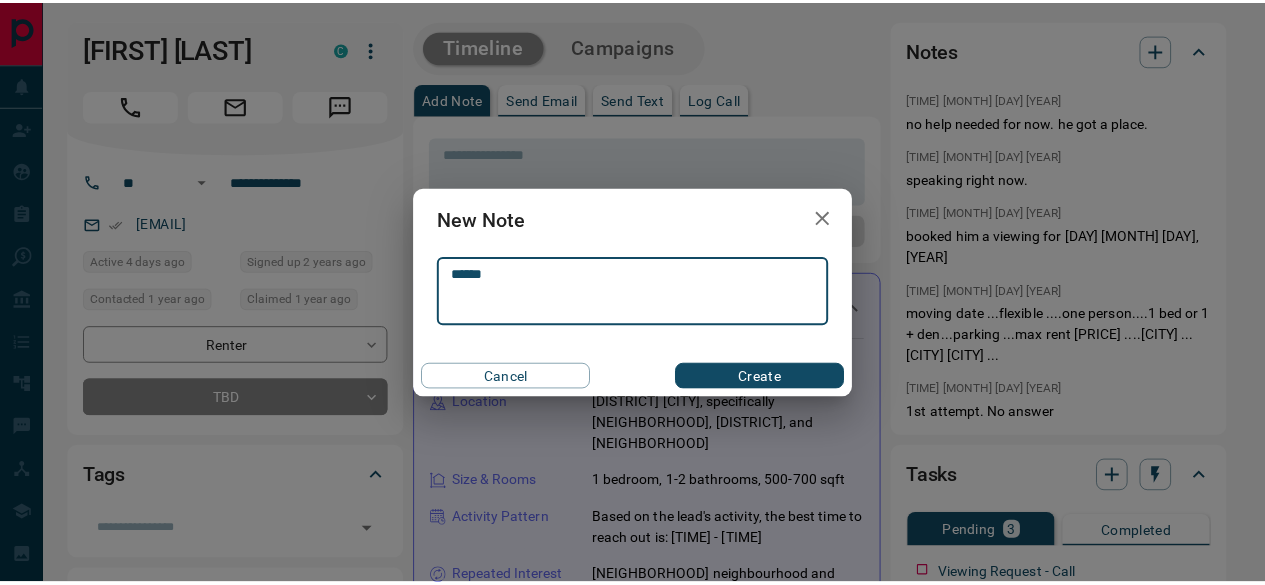 scroll, scrollTop: 929, scrollLeft: 0, axis: vertical 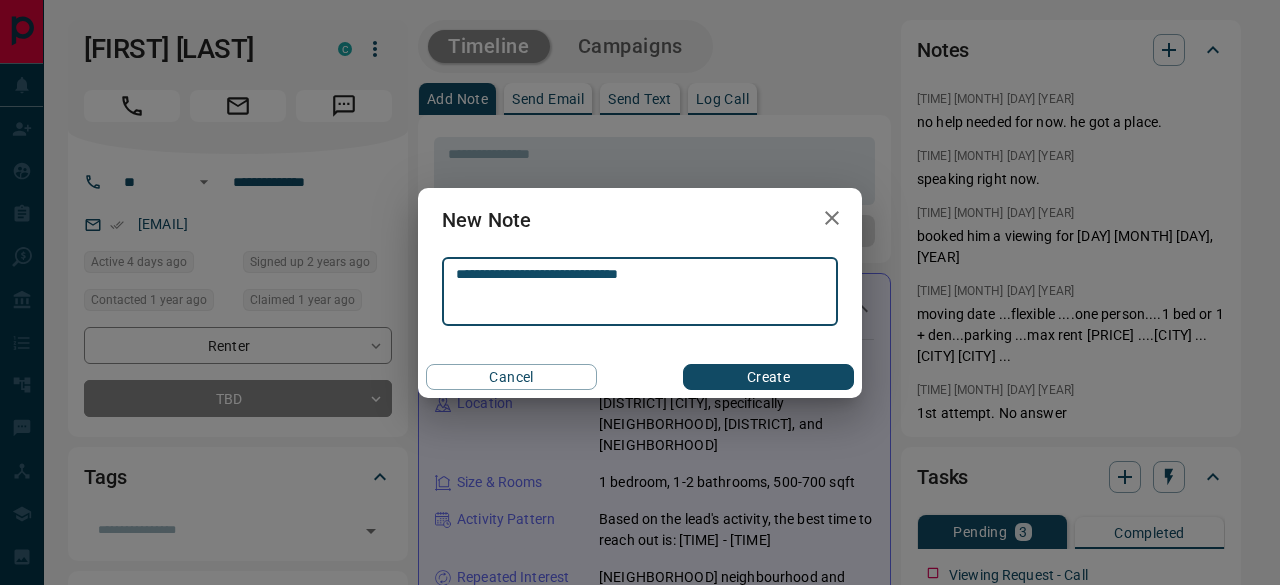 type on "**********" 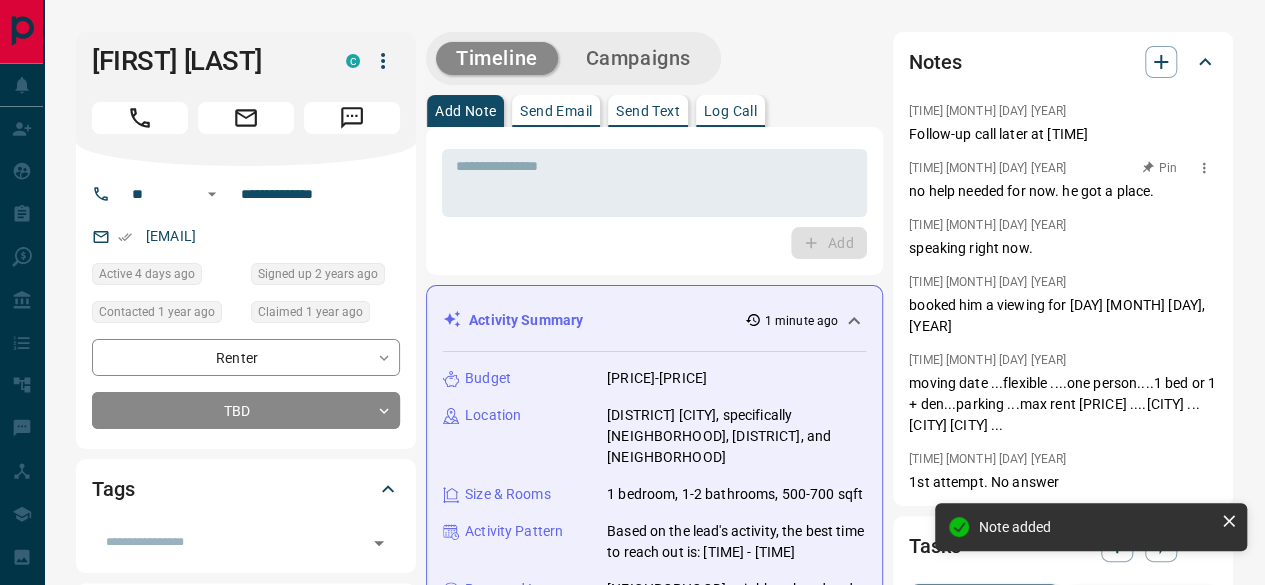 scroll, scrollTop: 1217, scrollLeft: 0, axis: vertical 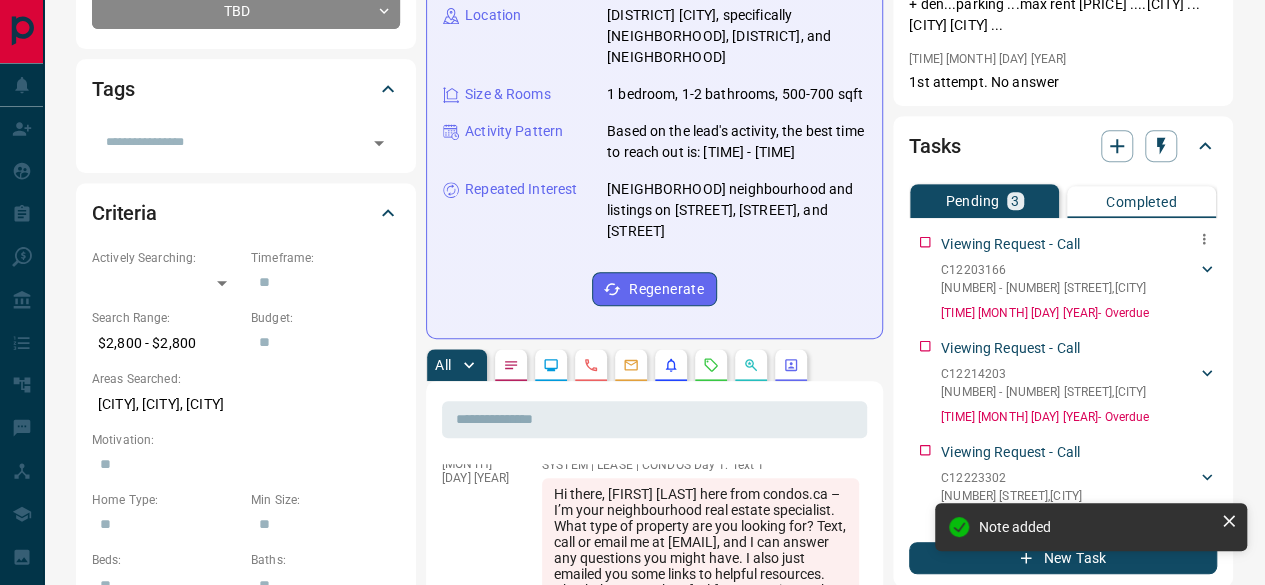click on "[NUMBER] - [NUMBER] [STREET] , [CITY]" at bounding box center (1043, 288) 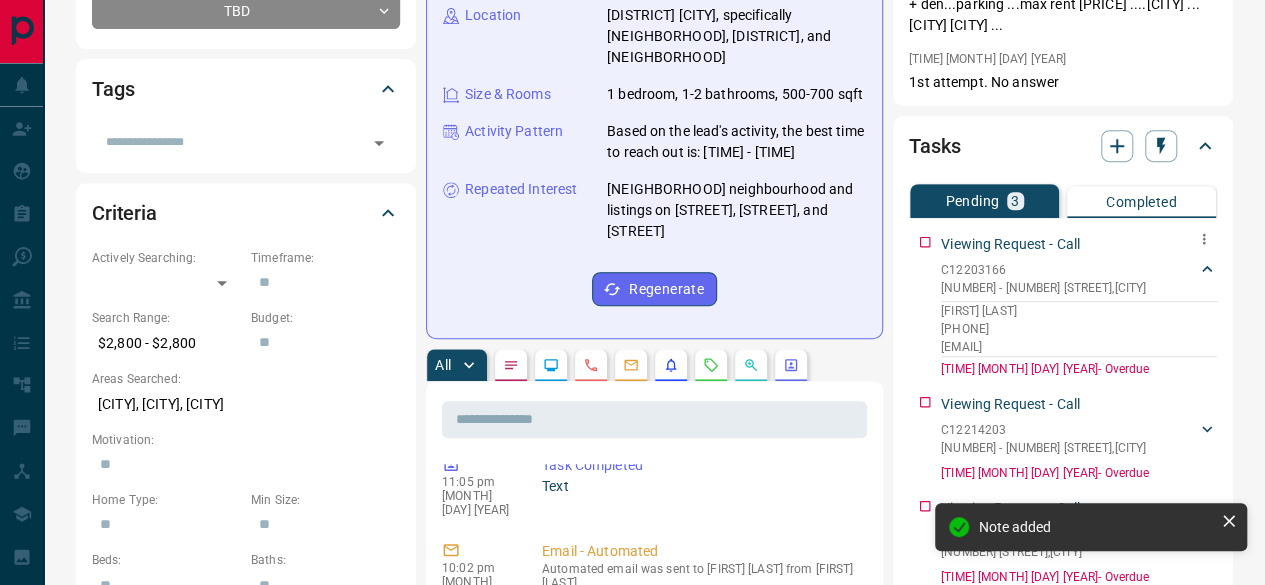 scroll, scrollTop: 1026, scrollLeft: 0, axis: vertical 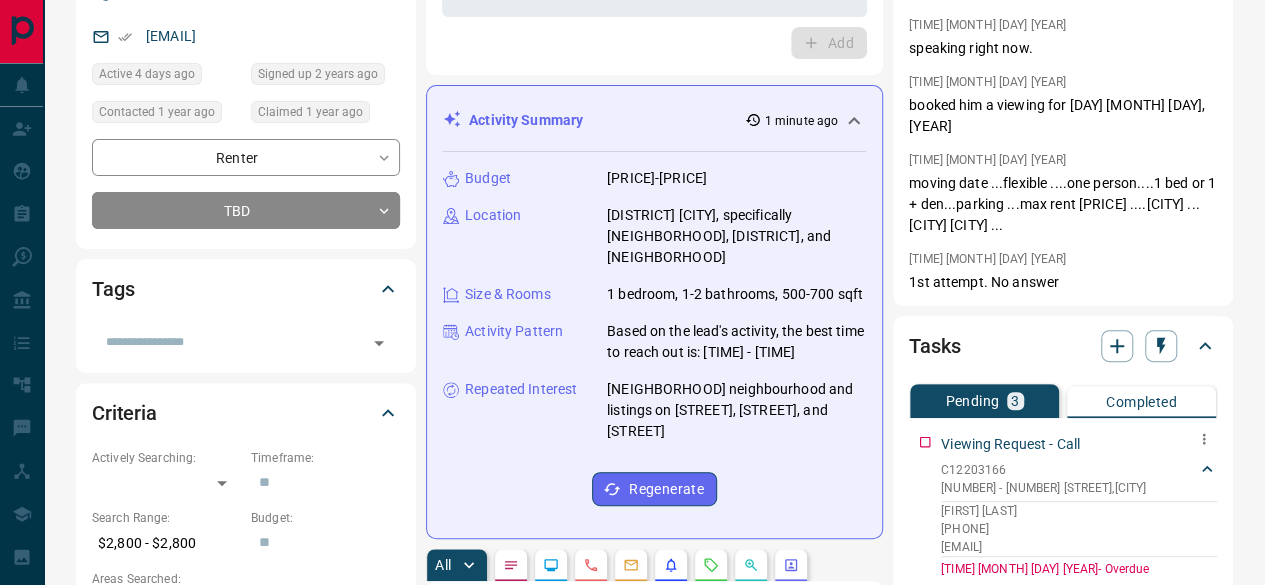 drag, startPoint x: 944, startPoint y: 435, endPoint x: 1030, endPoint y: 439, distance: 86.09297 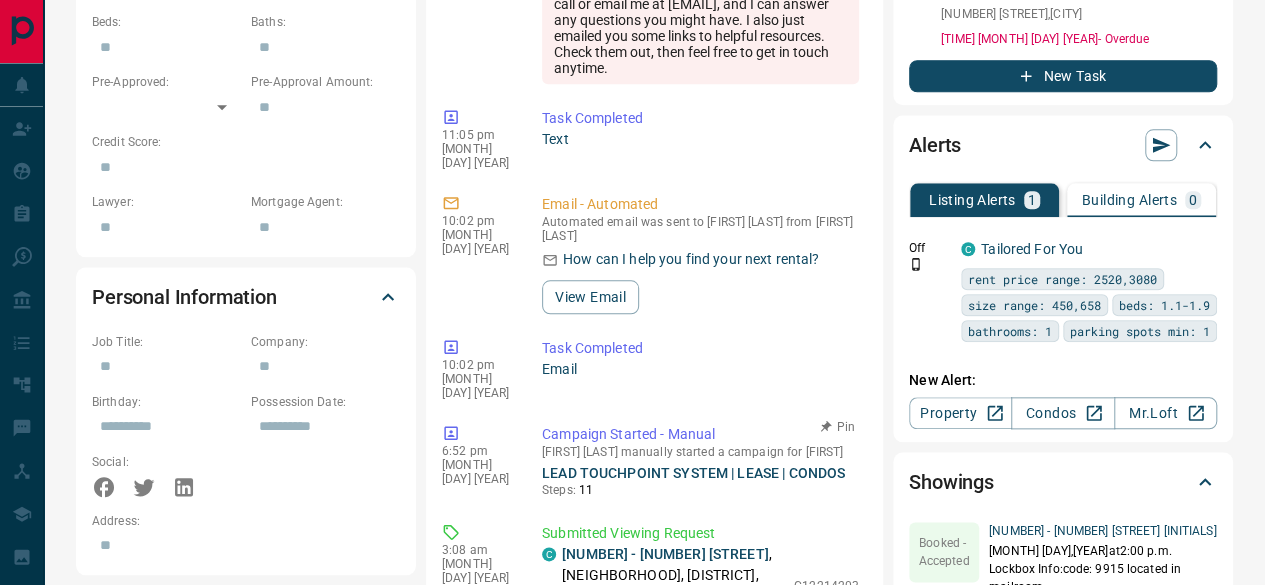 scroll, scrollTop: 1000, scrollLeft: 0, axis: vertical 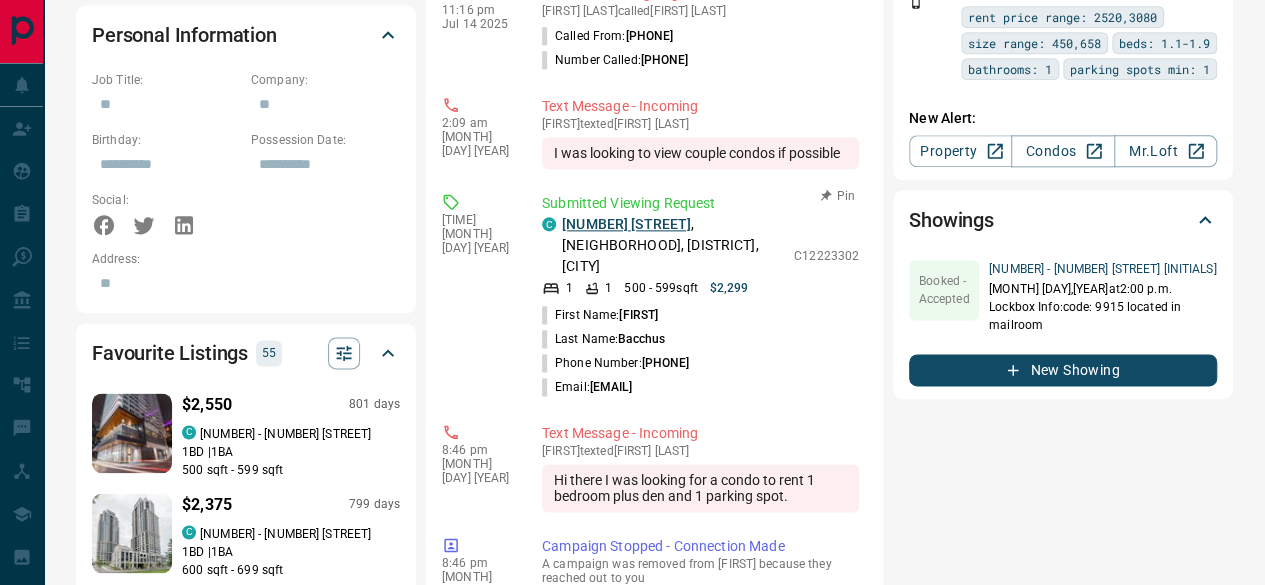 click on "[NUMBER] [STREET]" at bounding box center [626, 224] 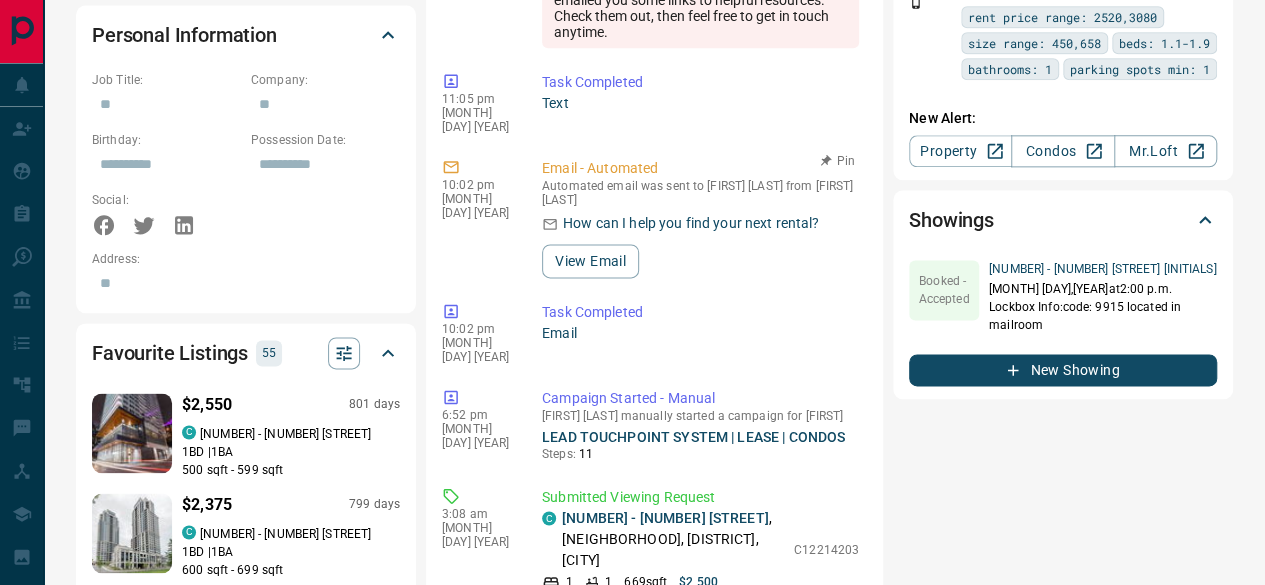 scroll, scrollTop: 1000, scrollLeft: 0, axis: vertical 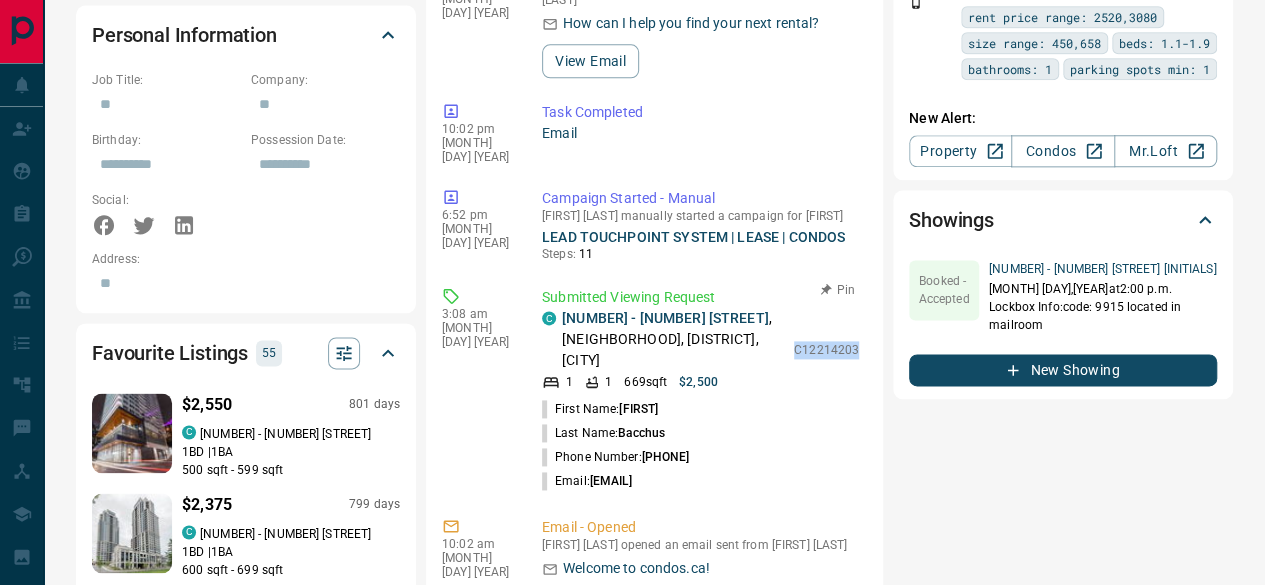 drag, startPoint x: 788, startPoint y: 303, endPoint x: 851, endPoint y: 305, distance: 63.03174 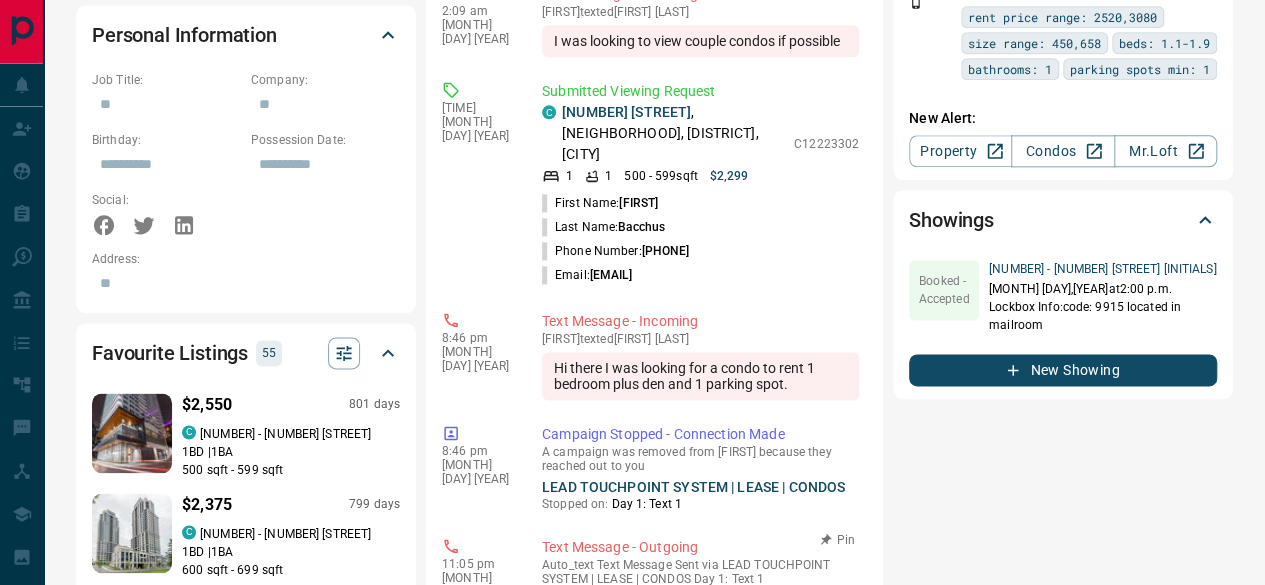 scroll, scrollTop: 0, scrollLeft: 0, axis: both 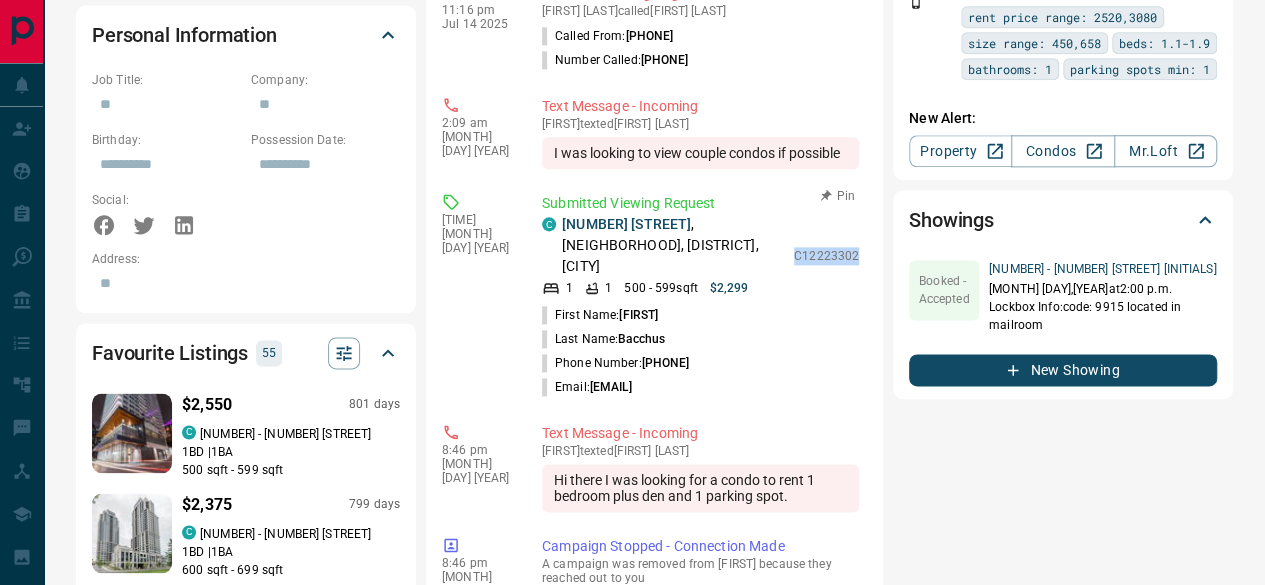 drag, startPoint x: 791, startPoint y: 209, endPoint x: 779, endPoint y: 167, distance: 43.68066 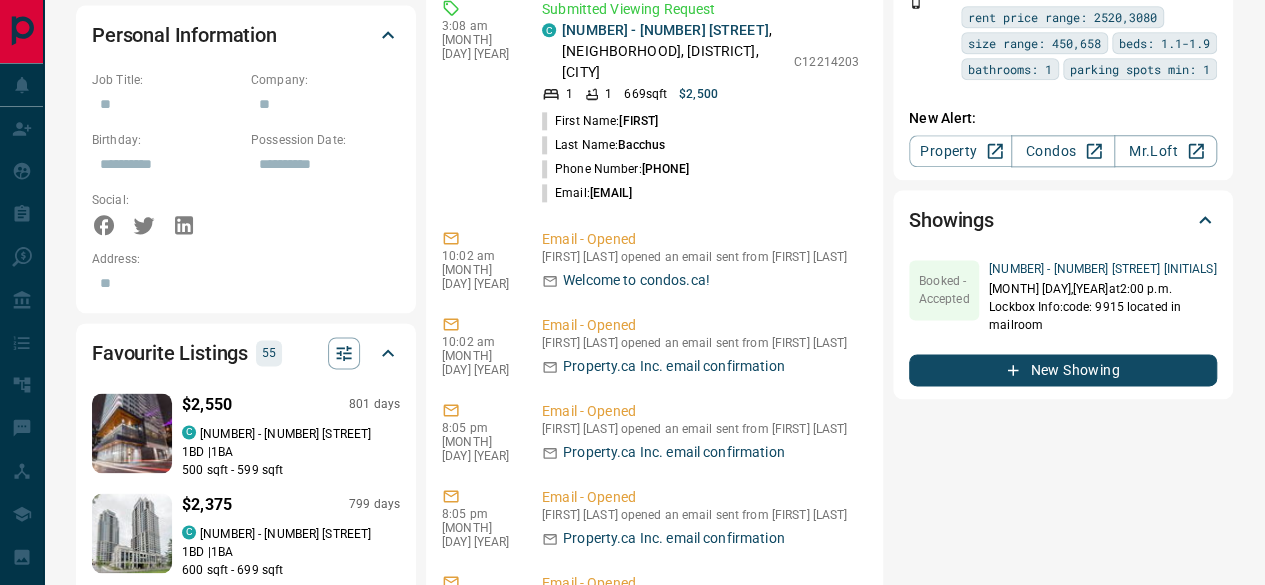 scroll, scrollTop: 1000, scrollLeft: 0, axis: vertical 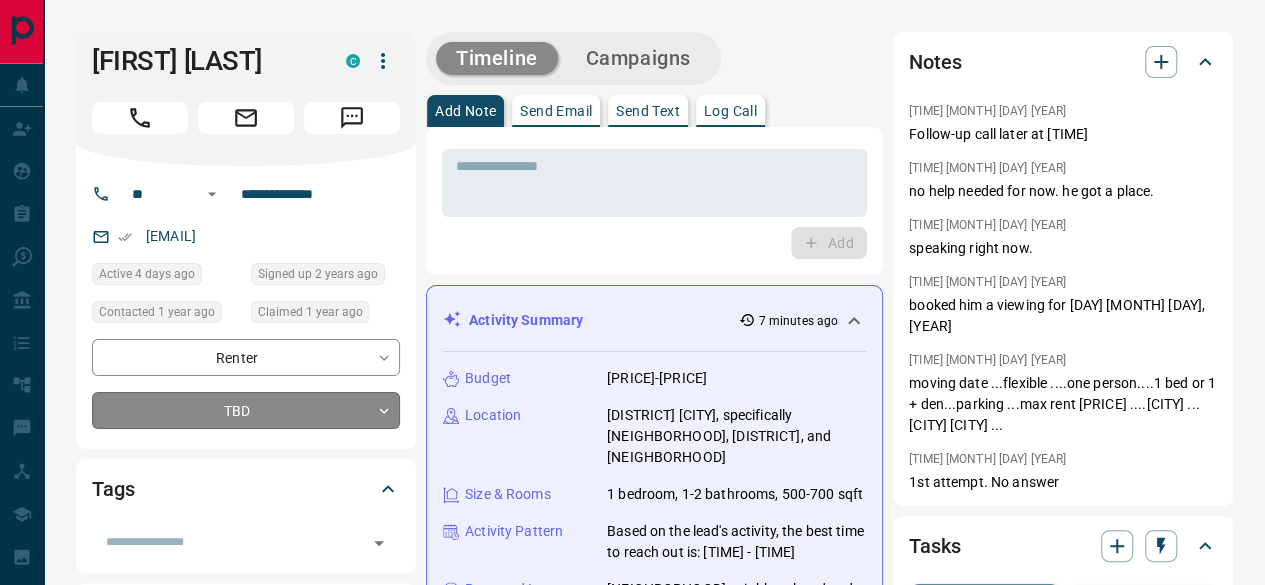 click on "**********" at bounding box center (632, 1258) 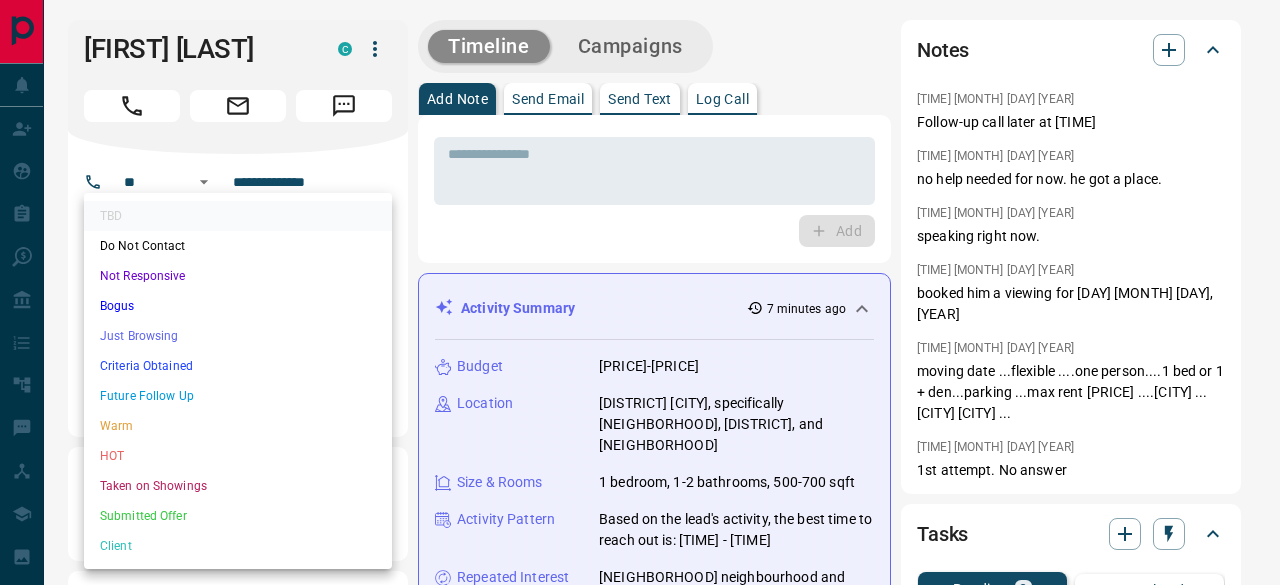 click at bounding box center (640, 292) 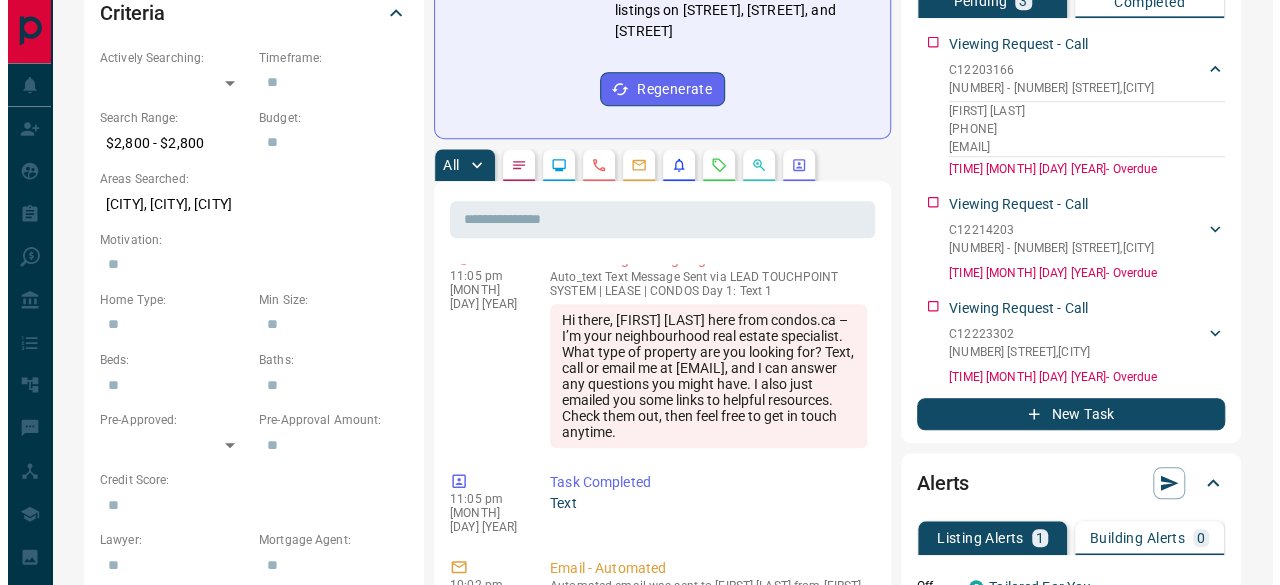scroll, scrollTop: 200, scrollLeft: 0, axis: vertical 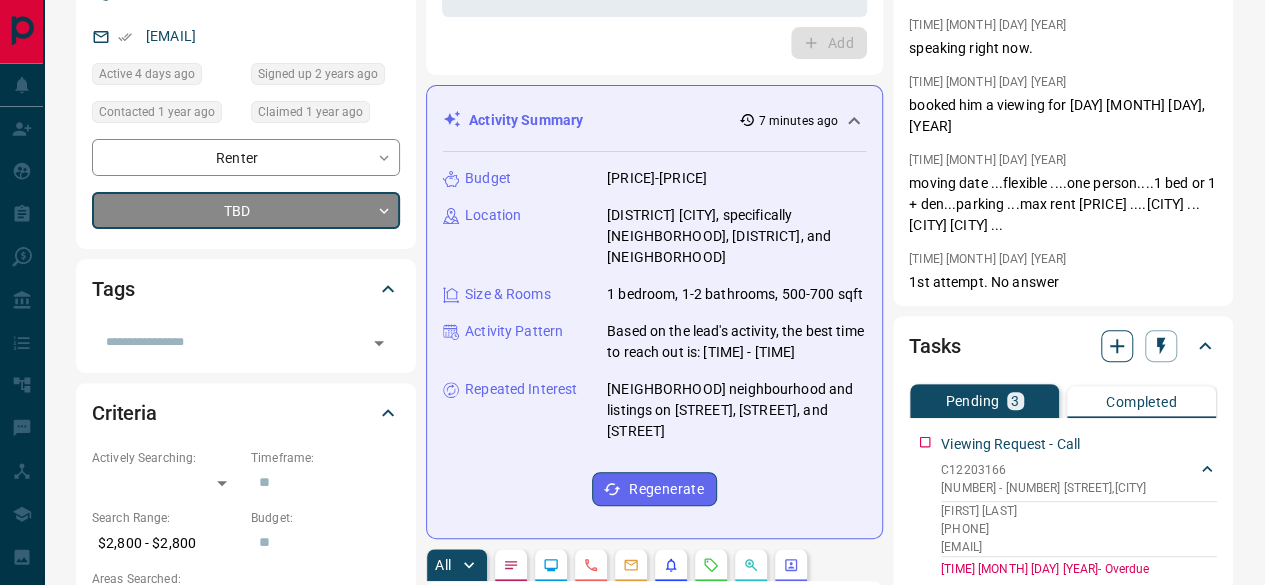 click 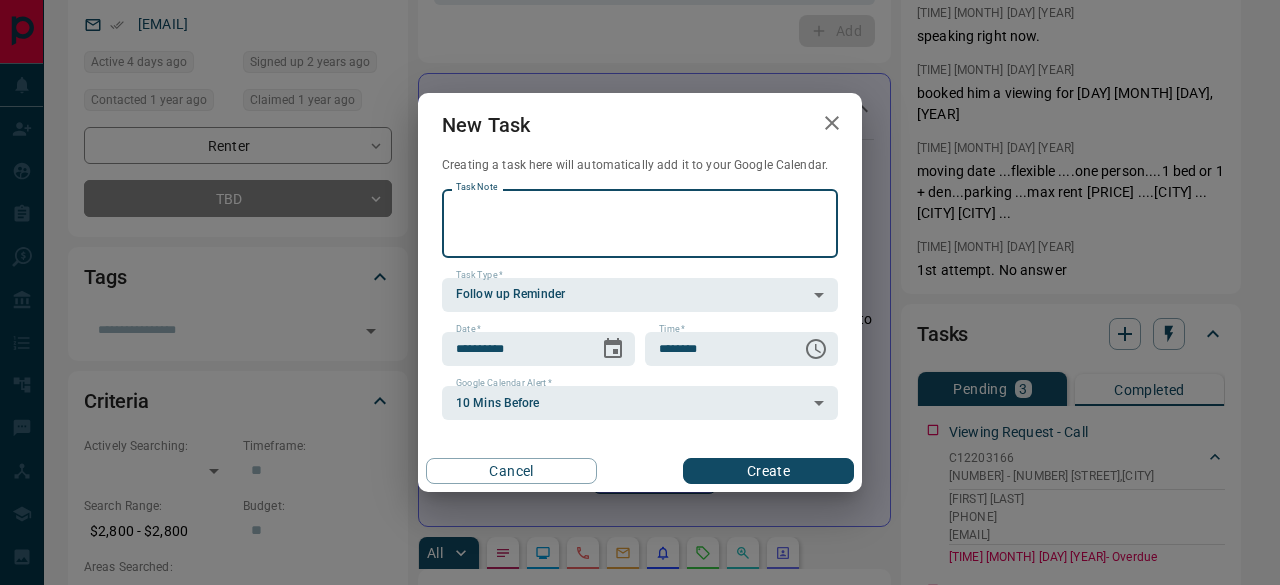 drag, startPoint x: 585, startPoint y: 229, endPoint x: 584, endPoint y: 213, distance: 16.03122 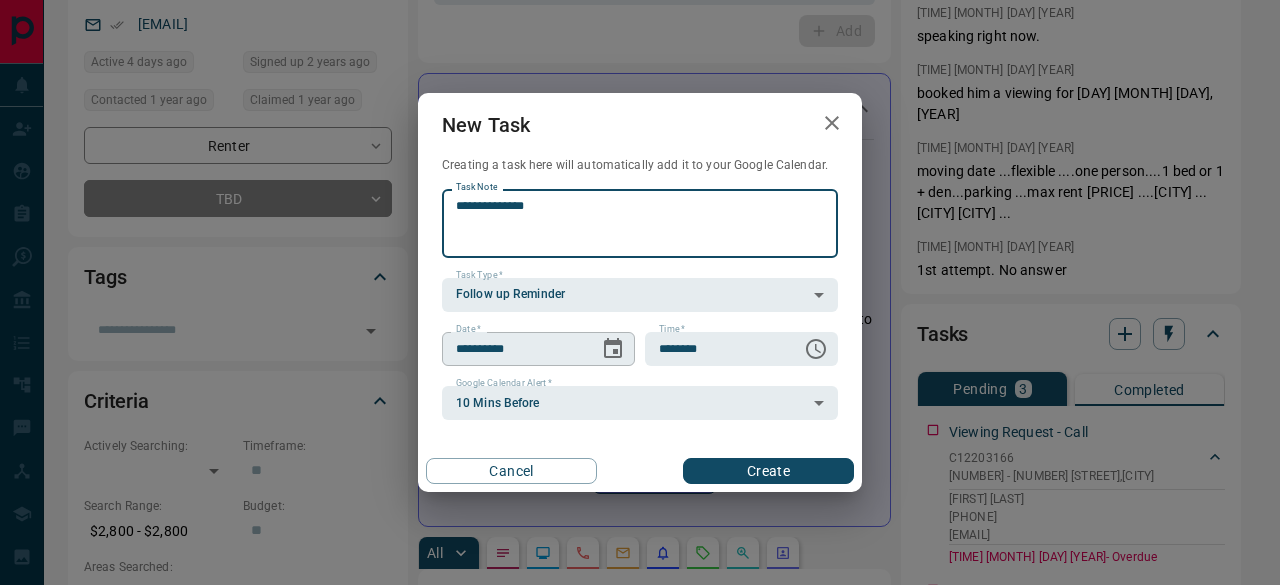 type on "**********" 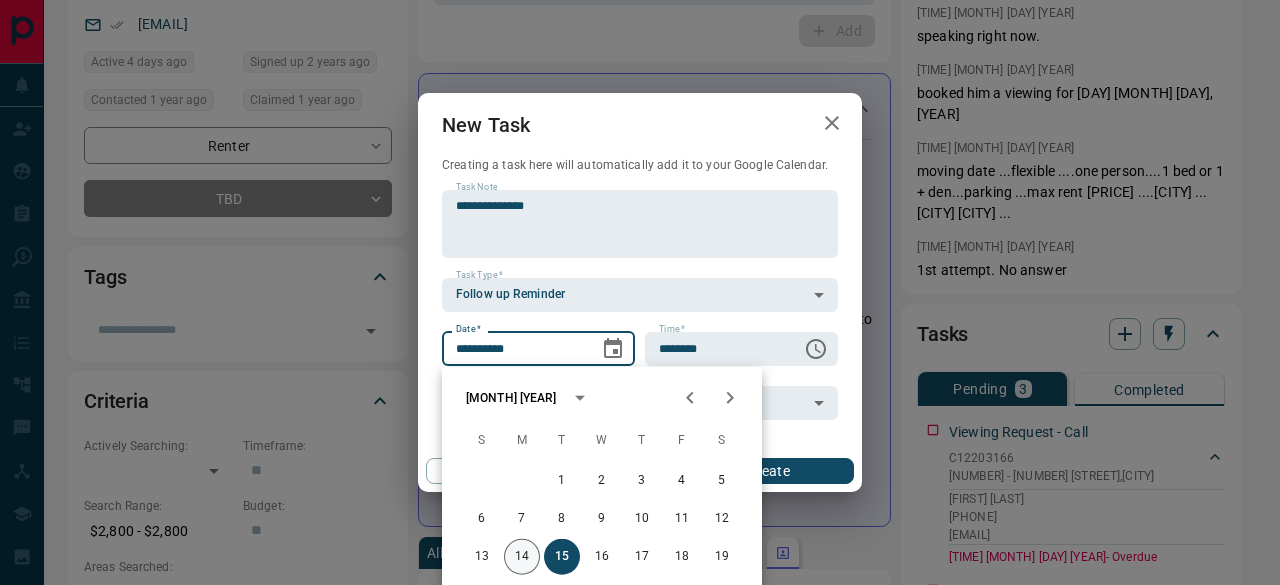 click on "14" at bounding box center (522, 557) 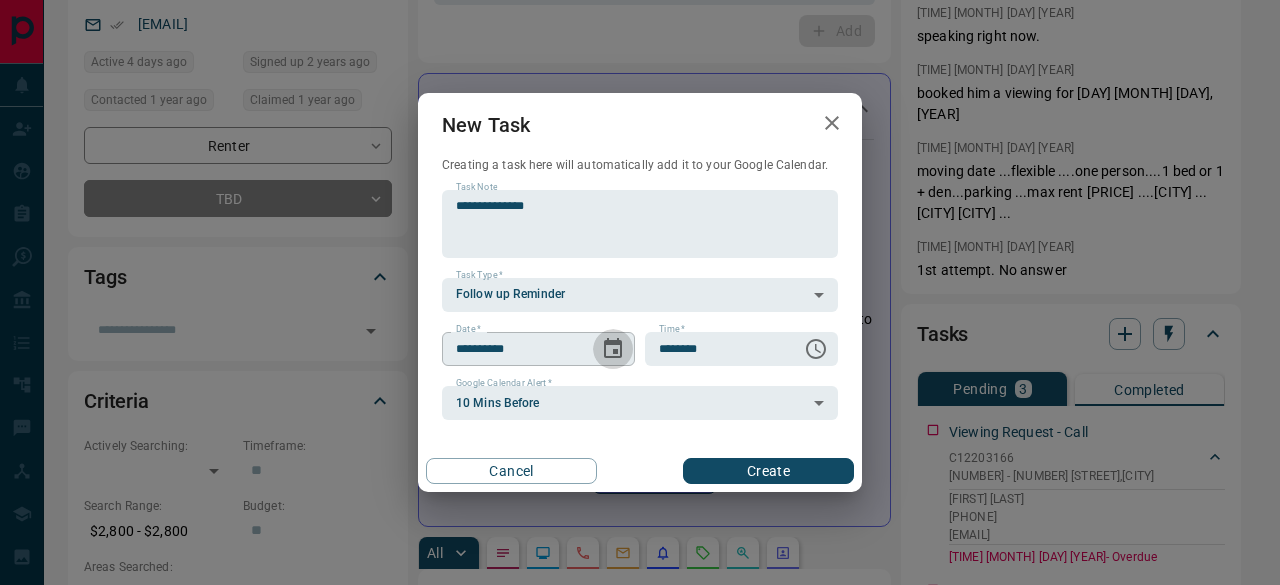 click 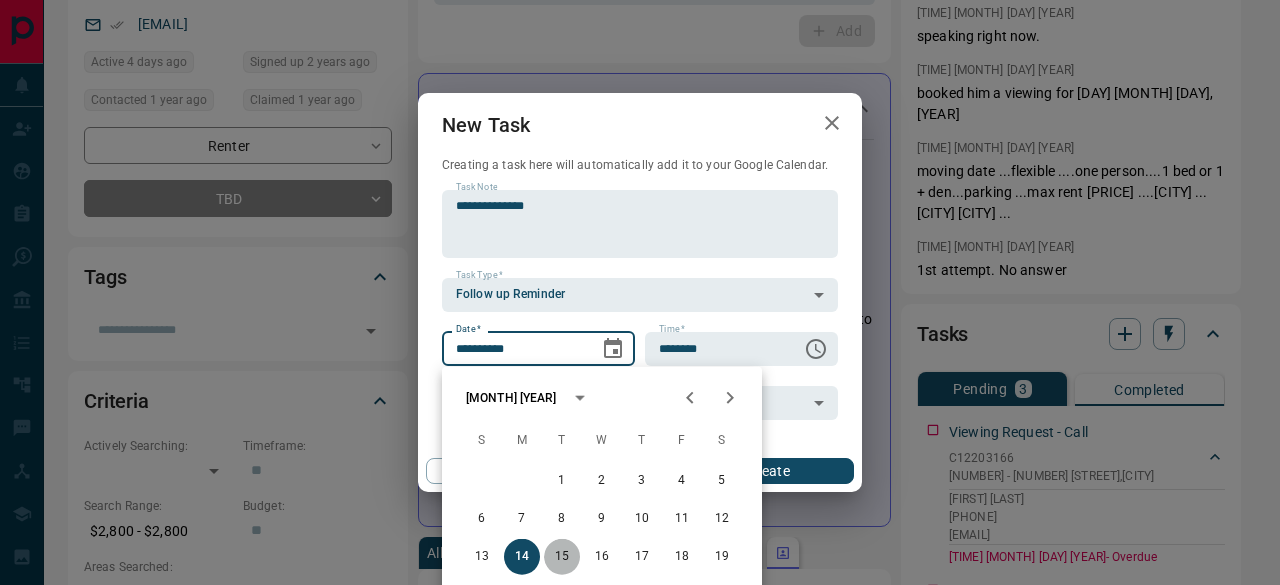click on "15" at bounding box center [562, 557] 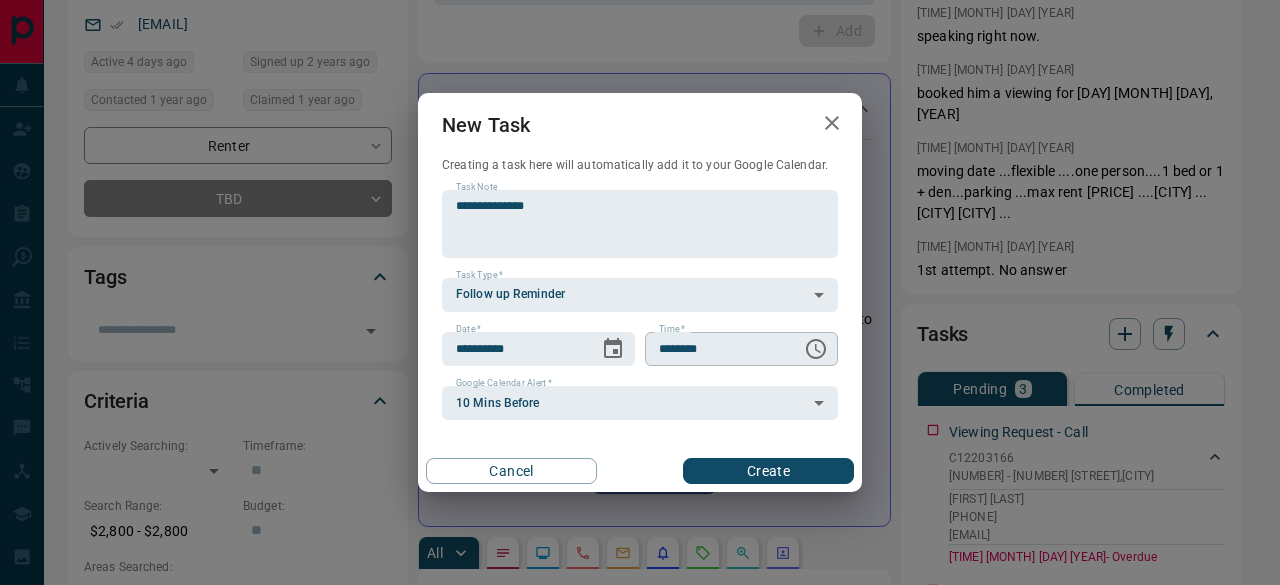 click 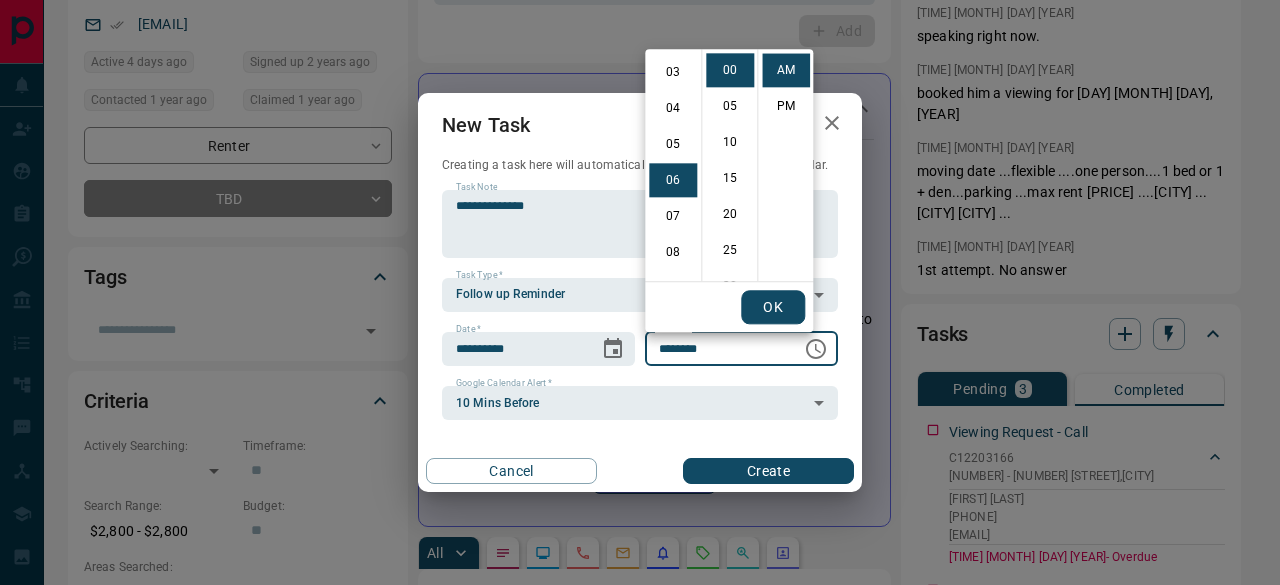 scroll, scrollTop: 0, scrollLeft: 0, axis: both 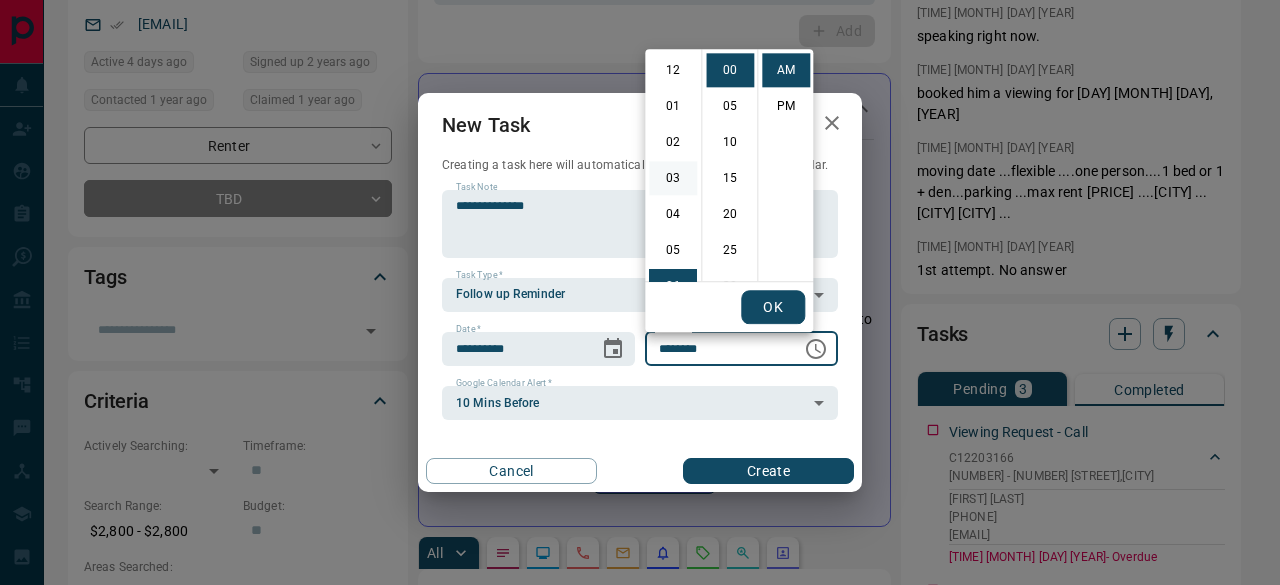 click on "03" at bounding box center [673, 178] 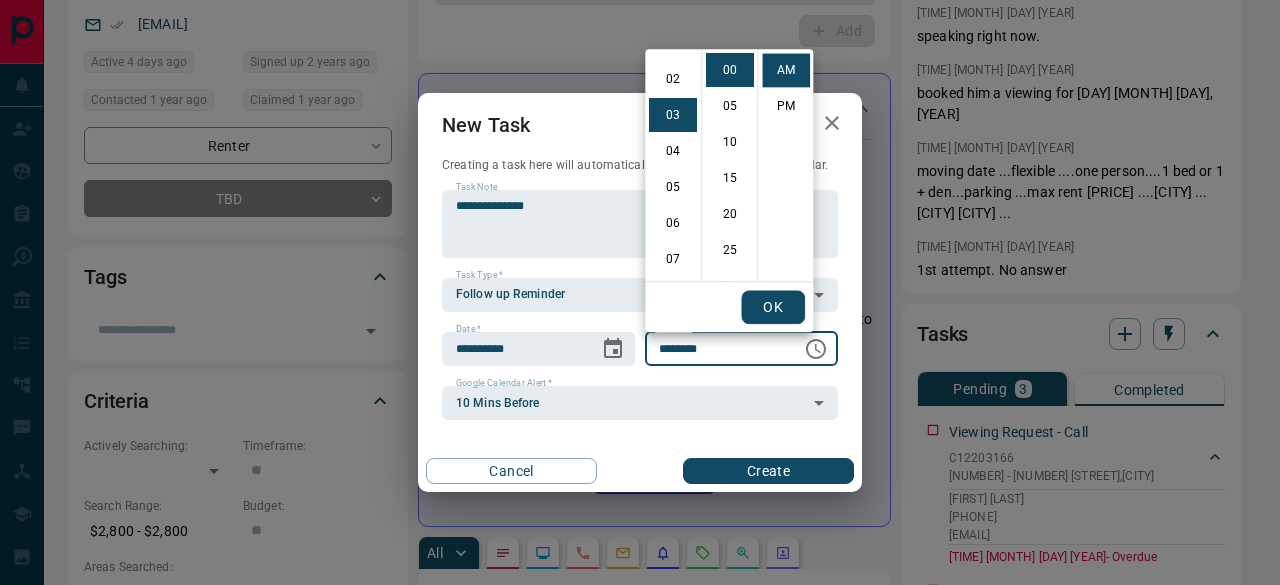 scroll, scrollTop: 108, scrollLeft: 0, axis: vertical 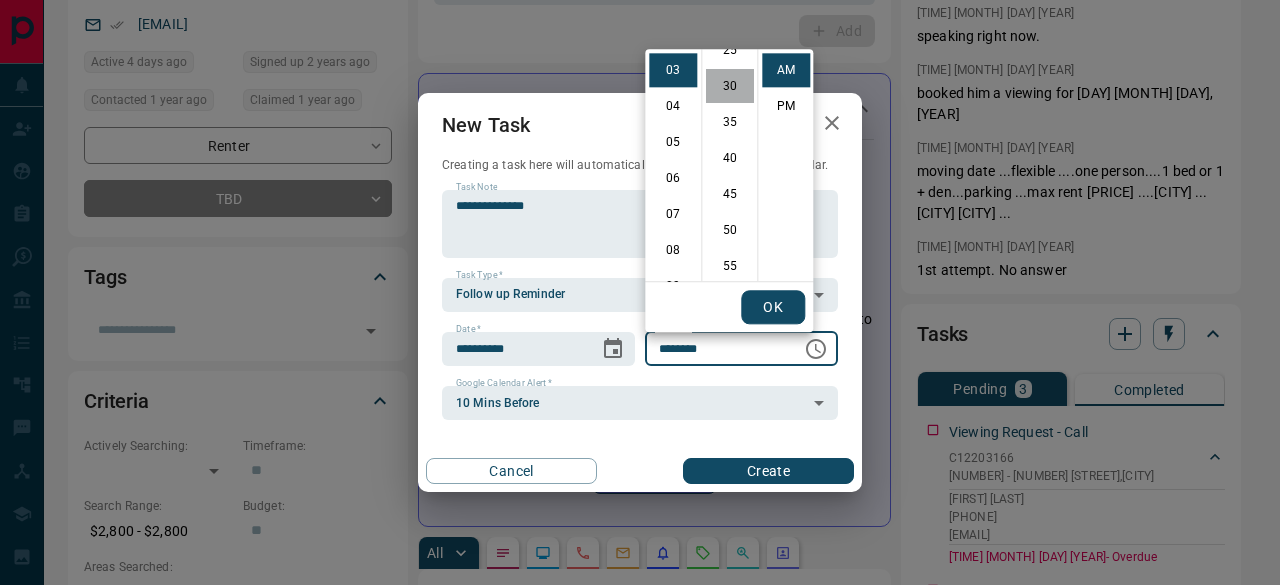 click on "30" at bounding box center (730, 86) 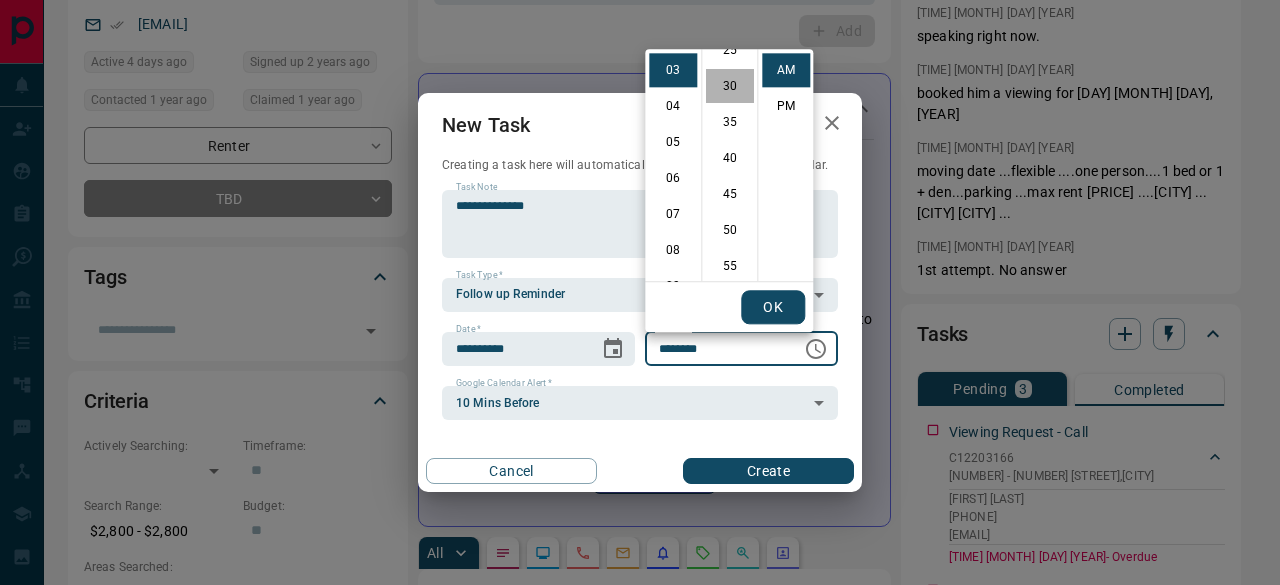 type on "********" 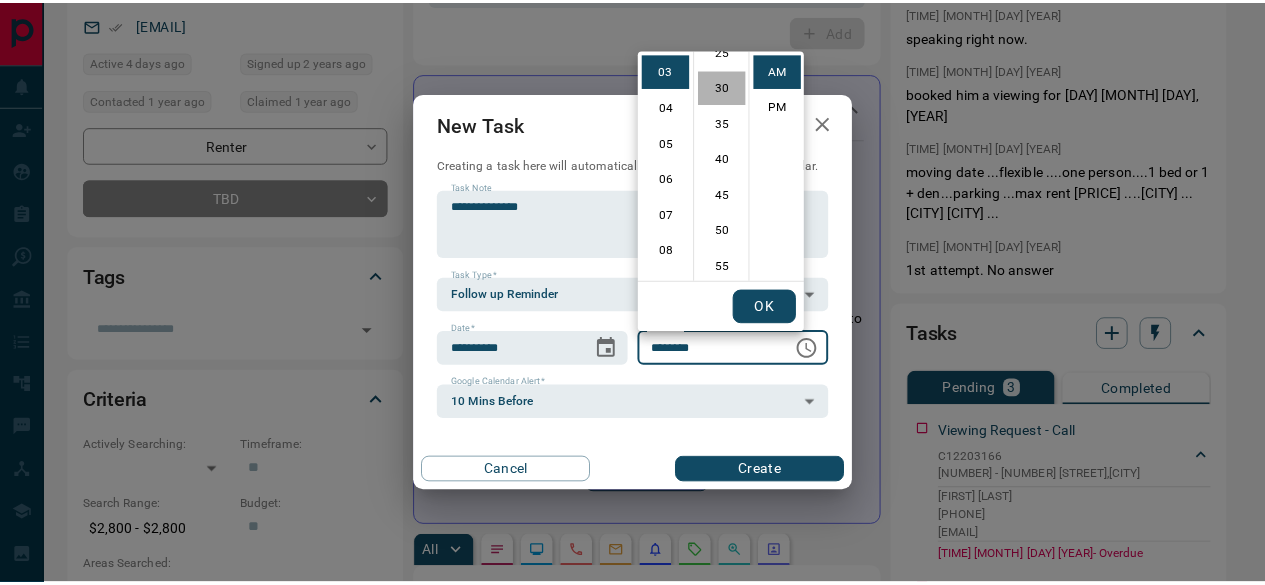 scroll, scrollTop: 216, scrollLeft: 0, axis: vertical 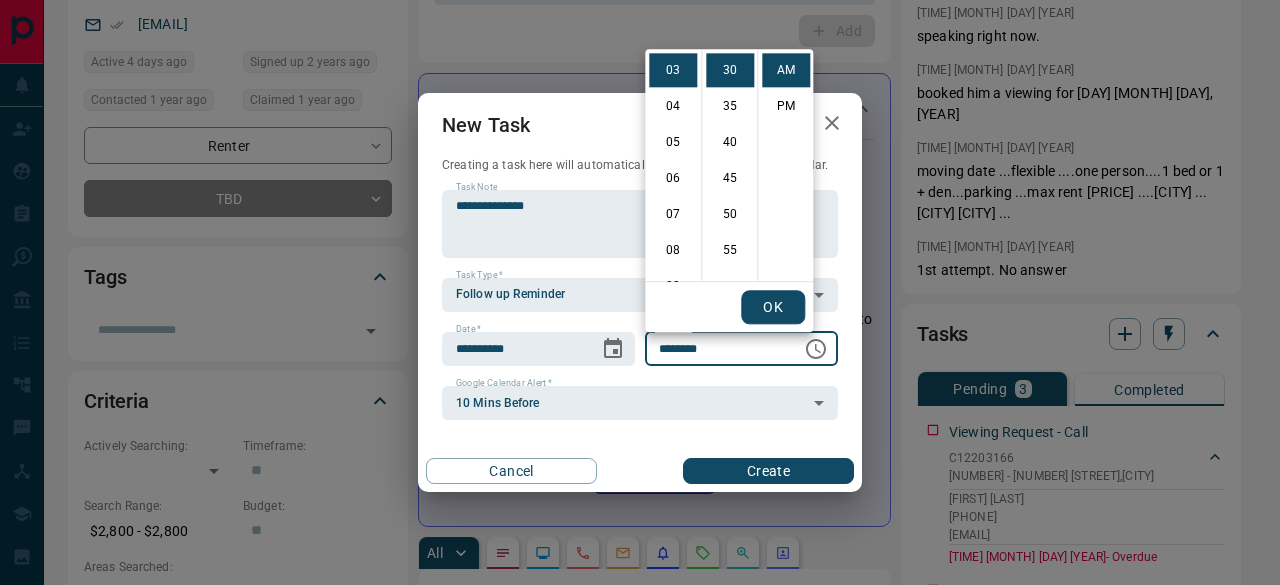 click on "OK" at bounding box center (773, 307) 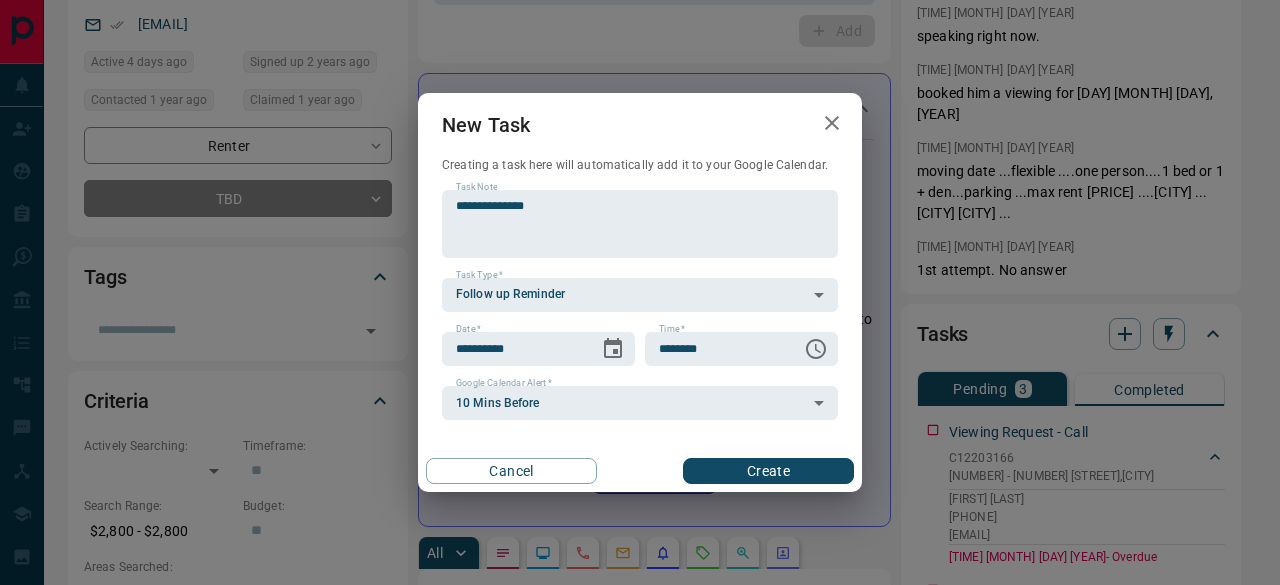 click on "**********" at bounding box center [640, 292] 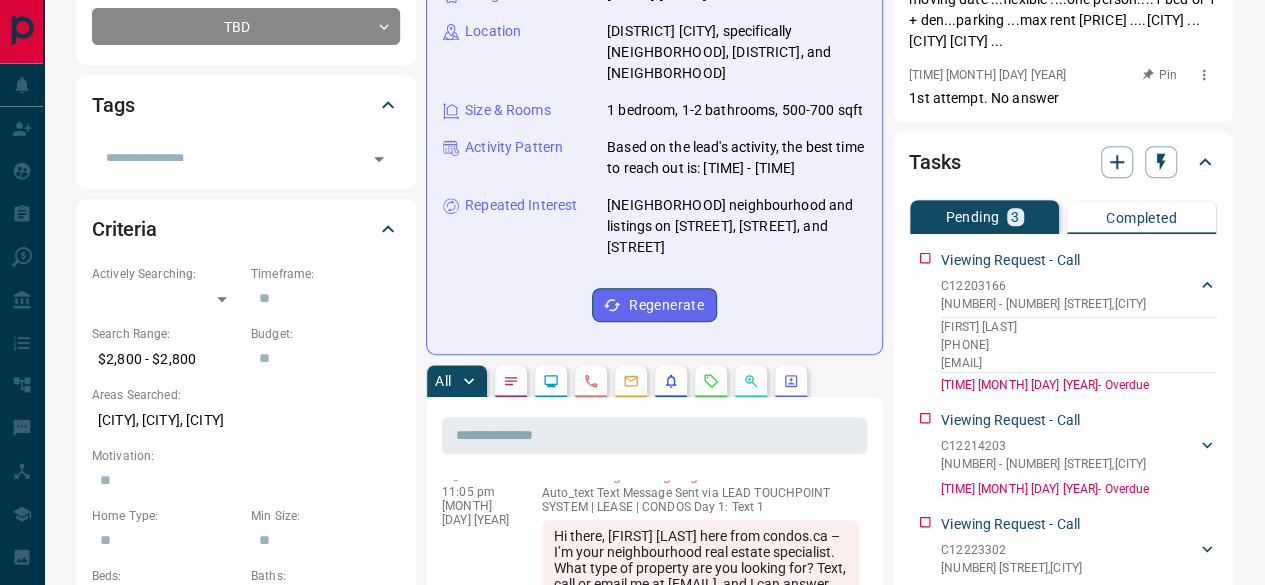 scroll, scrollTop: 400, scrollLeft: 0, axis: vertical 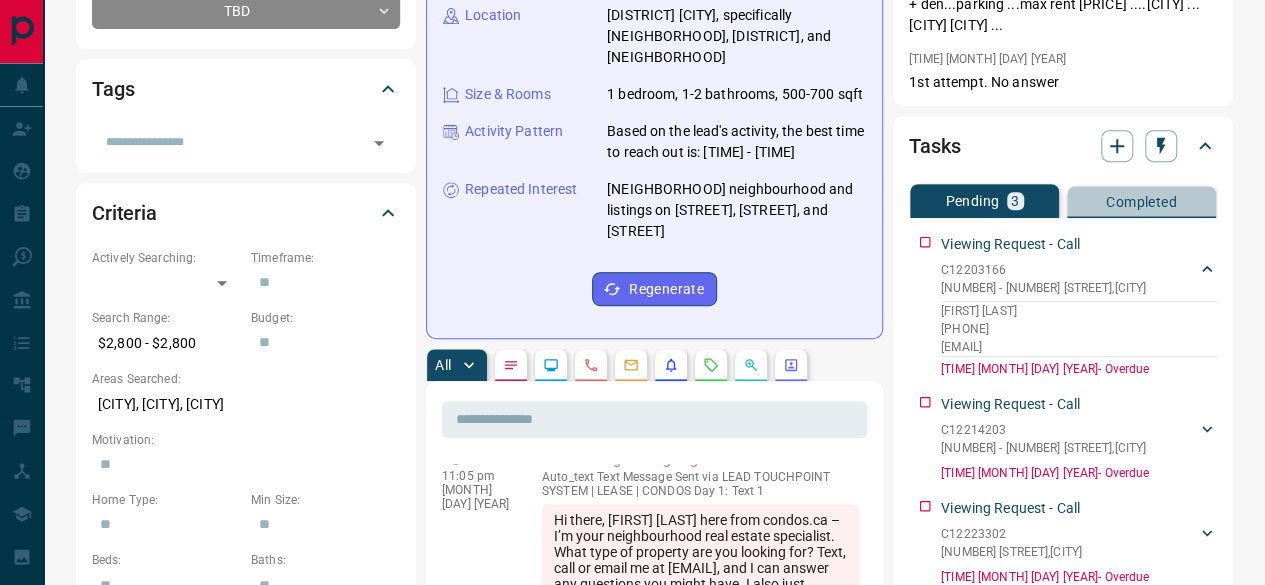 drag, startPoint x: 1162, startPoint y: 178, endPoint x: 1032, endPoint y: 169, distance: 130.31117 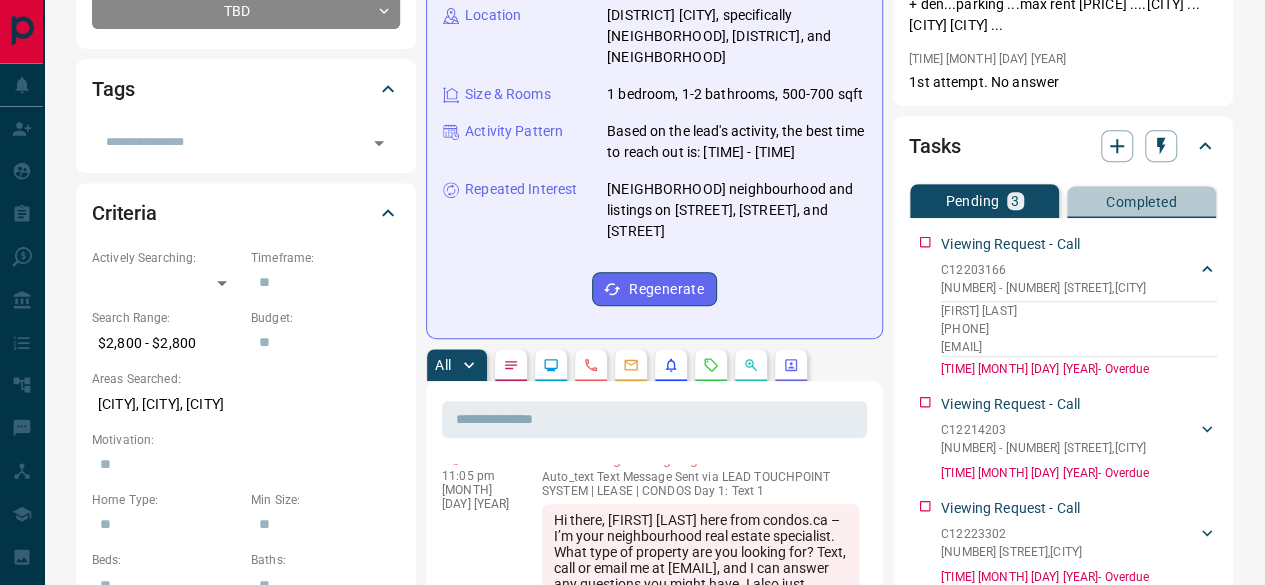 click on "Completed" at bounding box center (1141, 202) 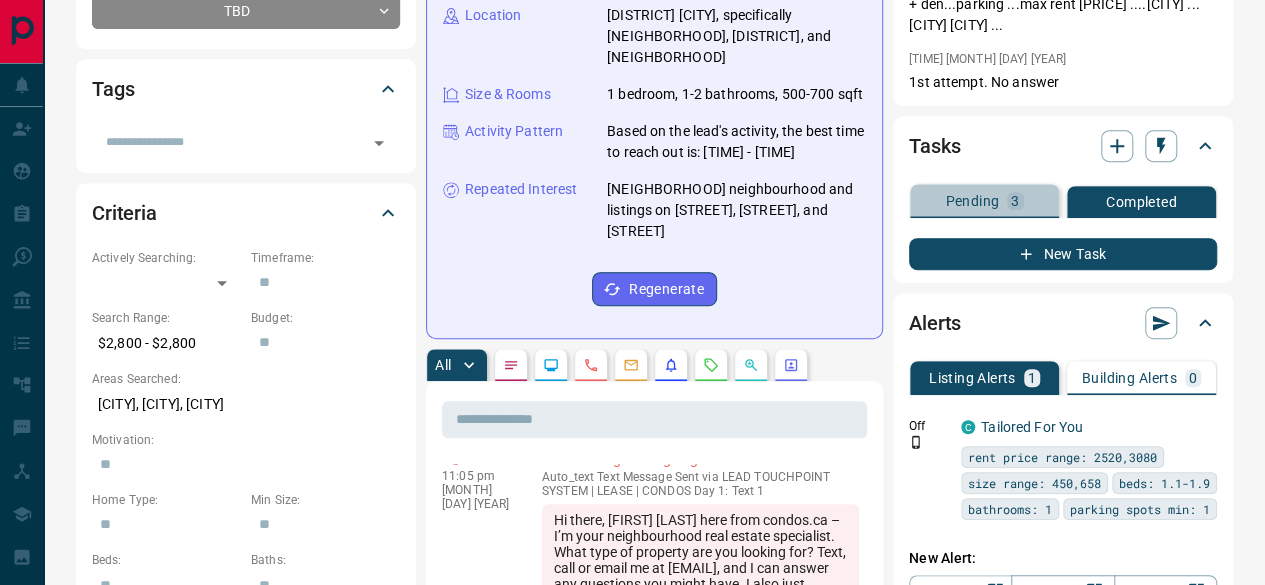 click on "Pending" at bounding box center (972, 201) 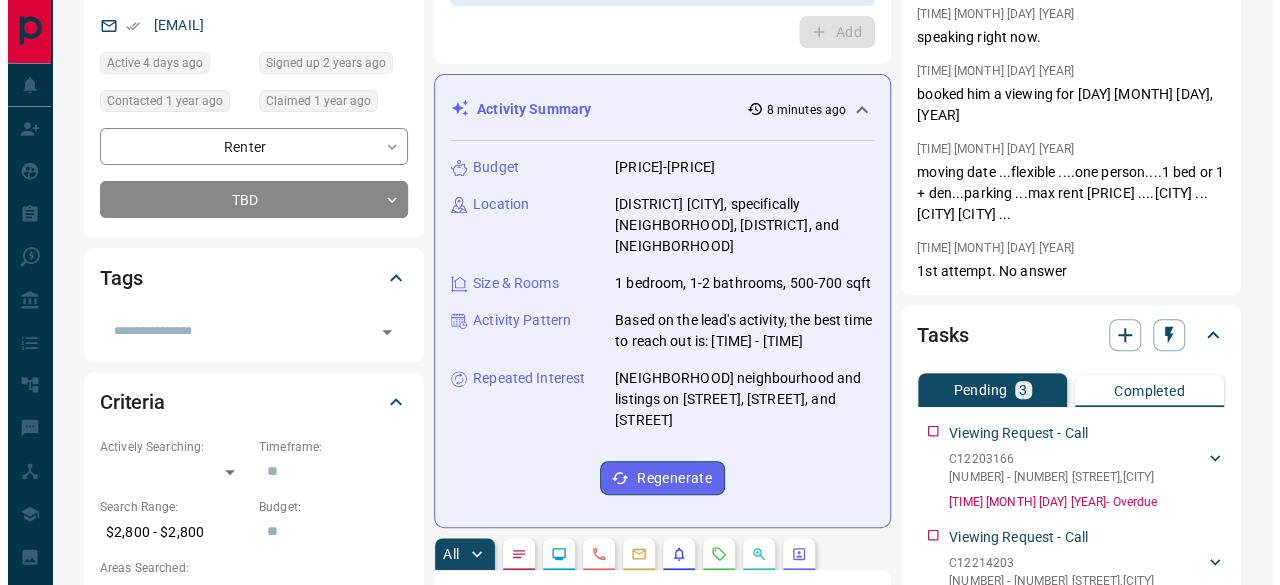 scroll, scrollTop: 200, scrollLeft: 0, axis: vertical 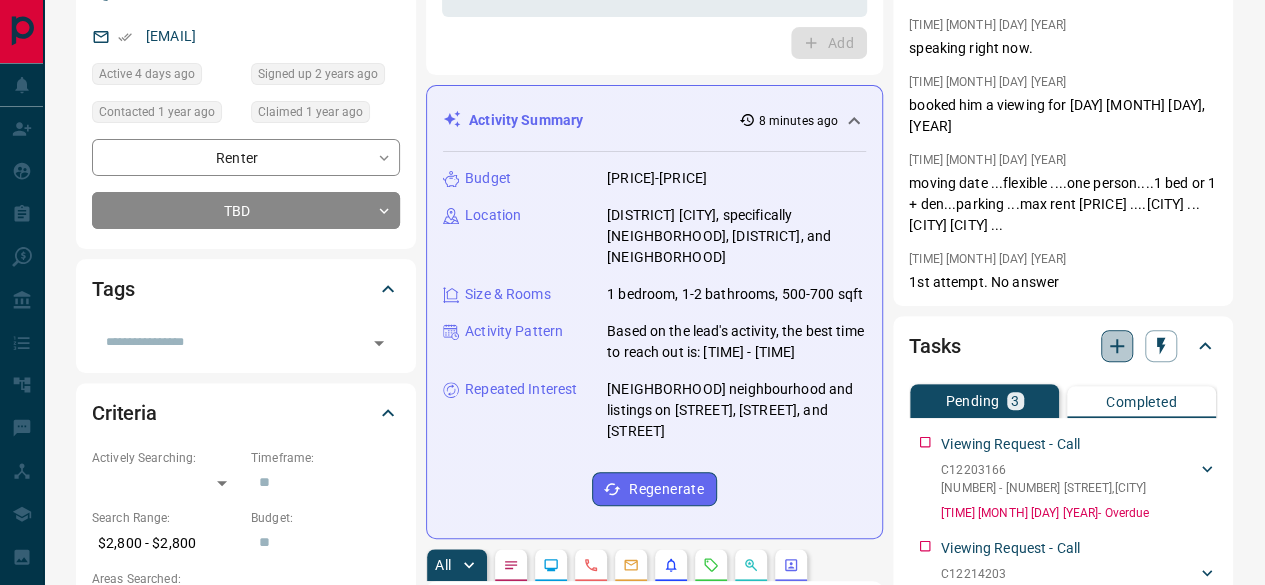 click at bounding box center [1117, 346] 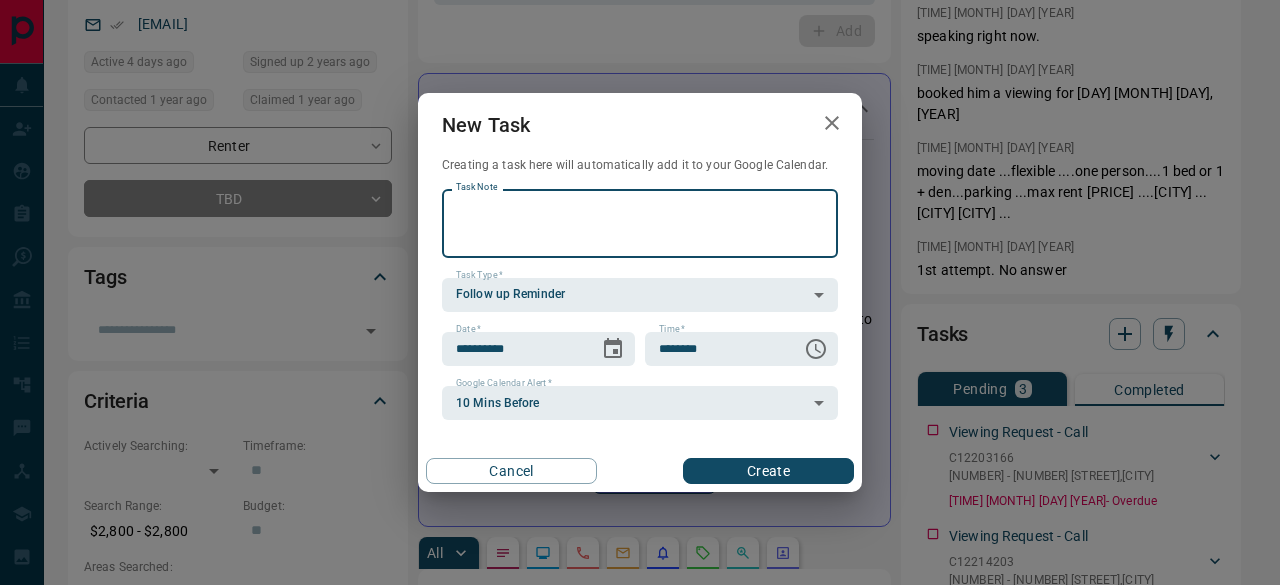 click on "Task Note" at bounding box center [640, 223] 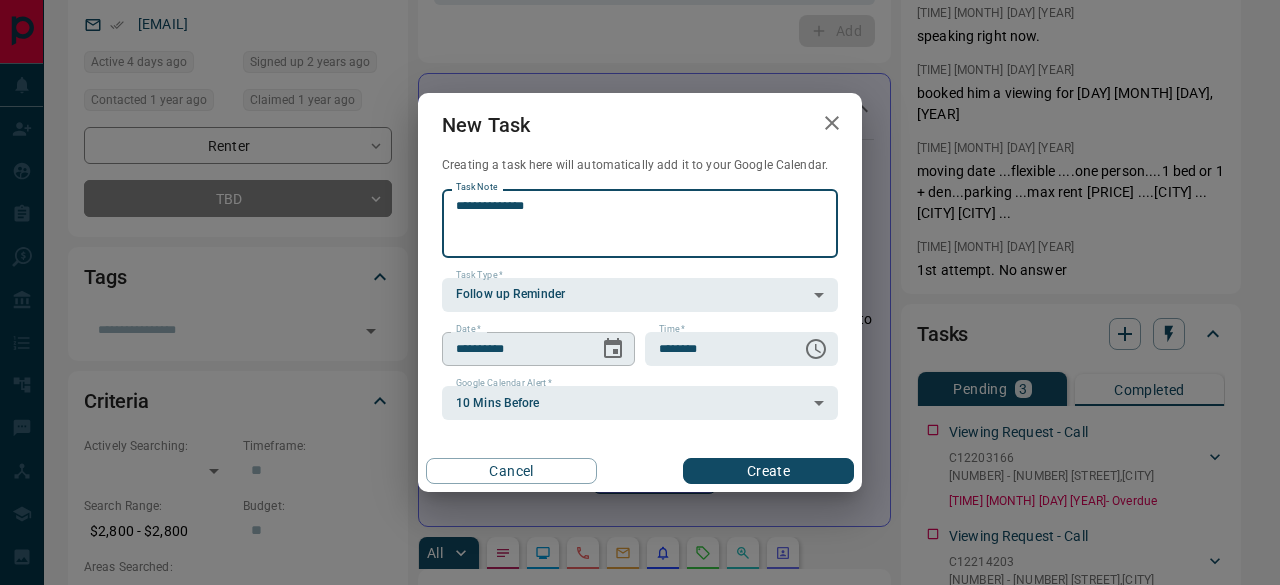type on "**********" 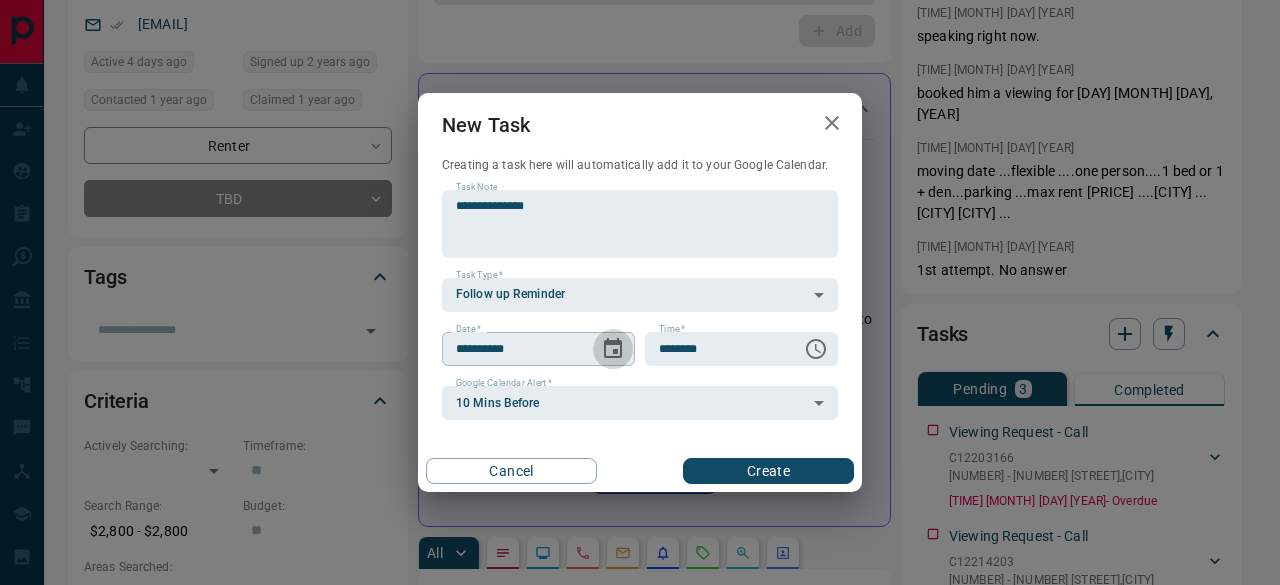 click 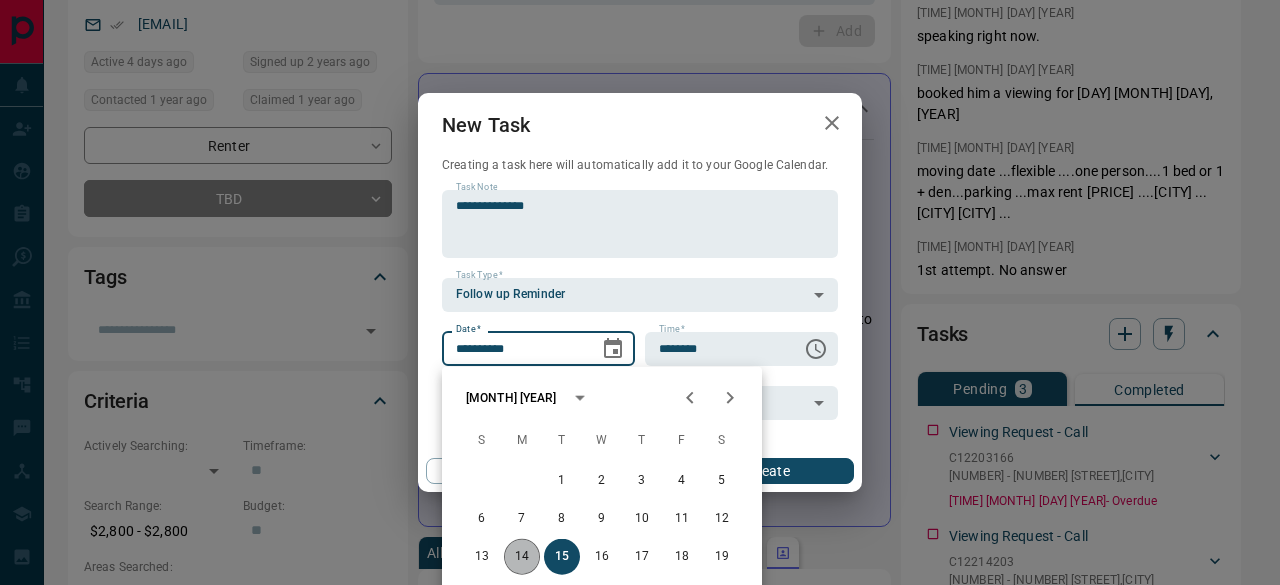 click on "14" at bounding box center [522, 557] 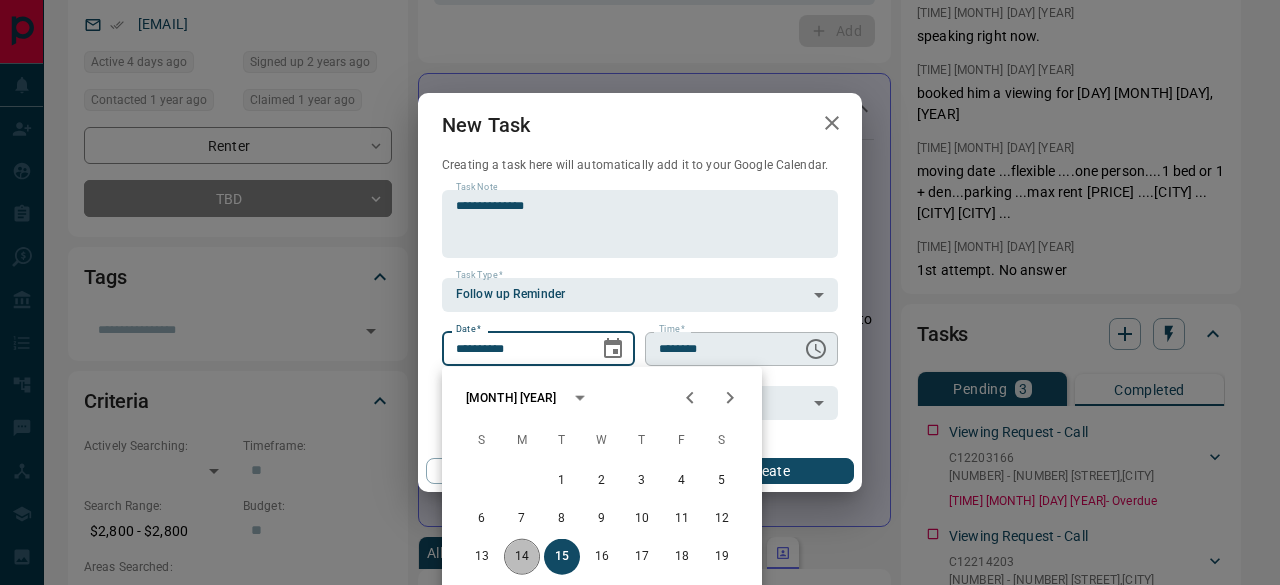 type on "**********" 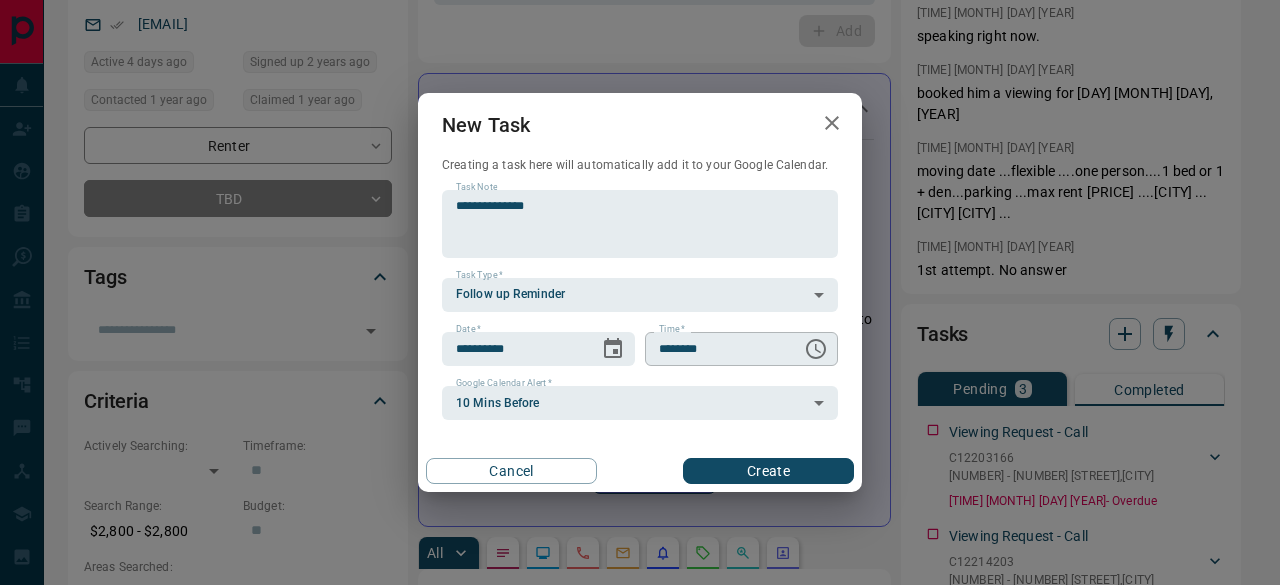 click 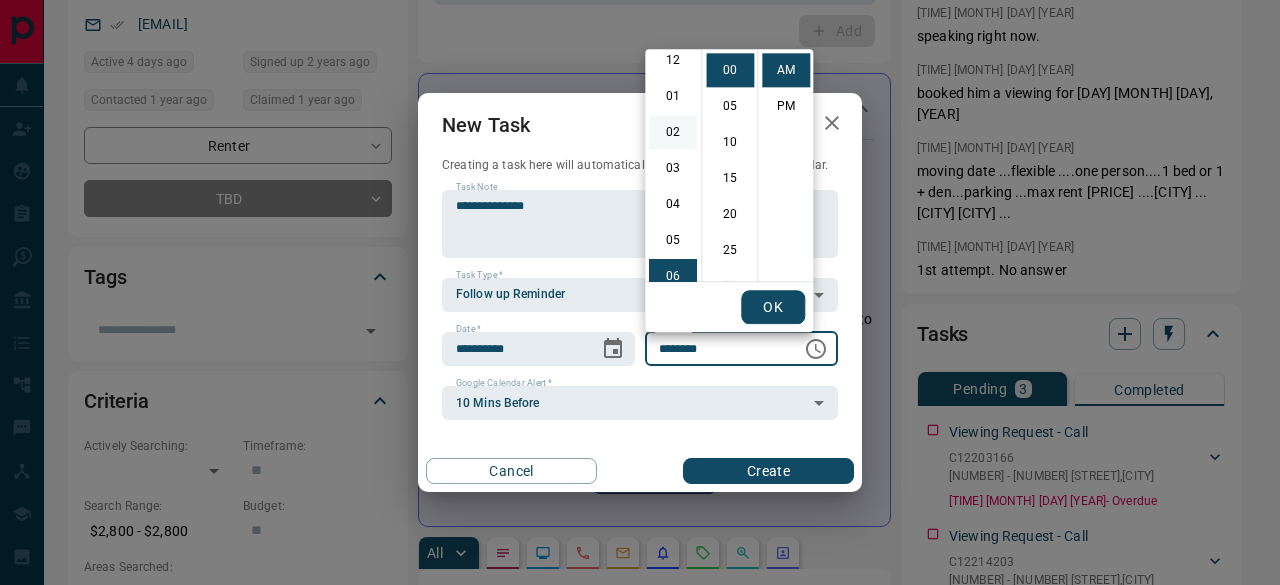 scroll, scrollTop: 0, scrollLeft: 0, axis: both 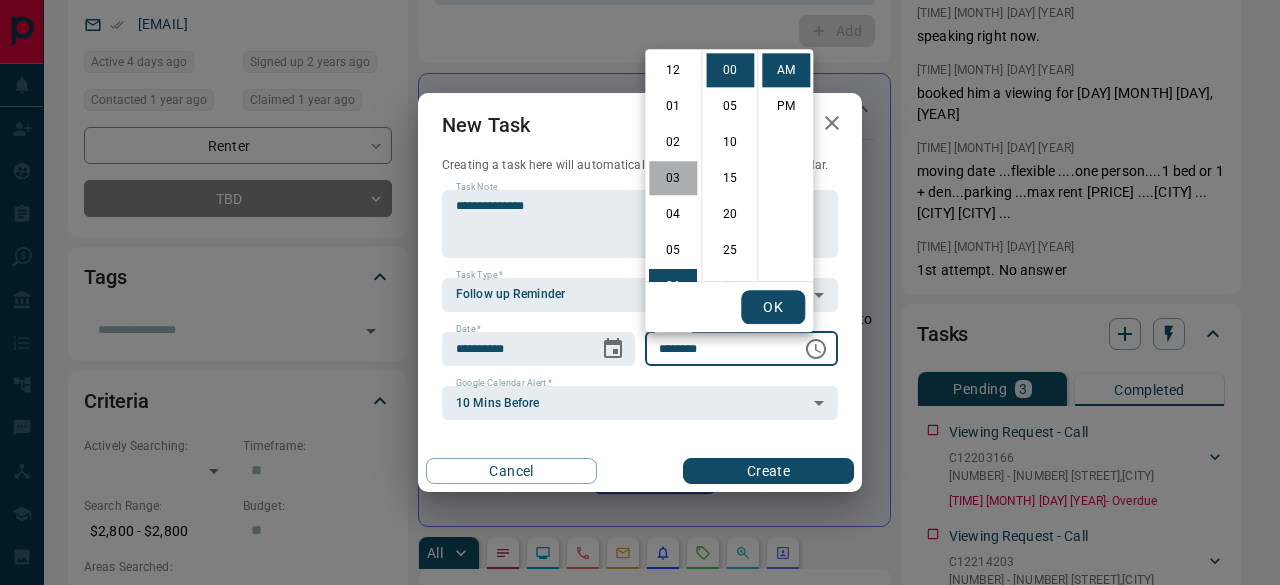 click on "03" at bounding box center (673, 178) 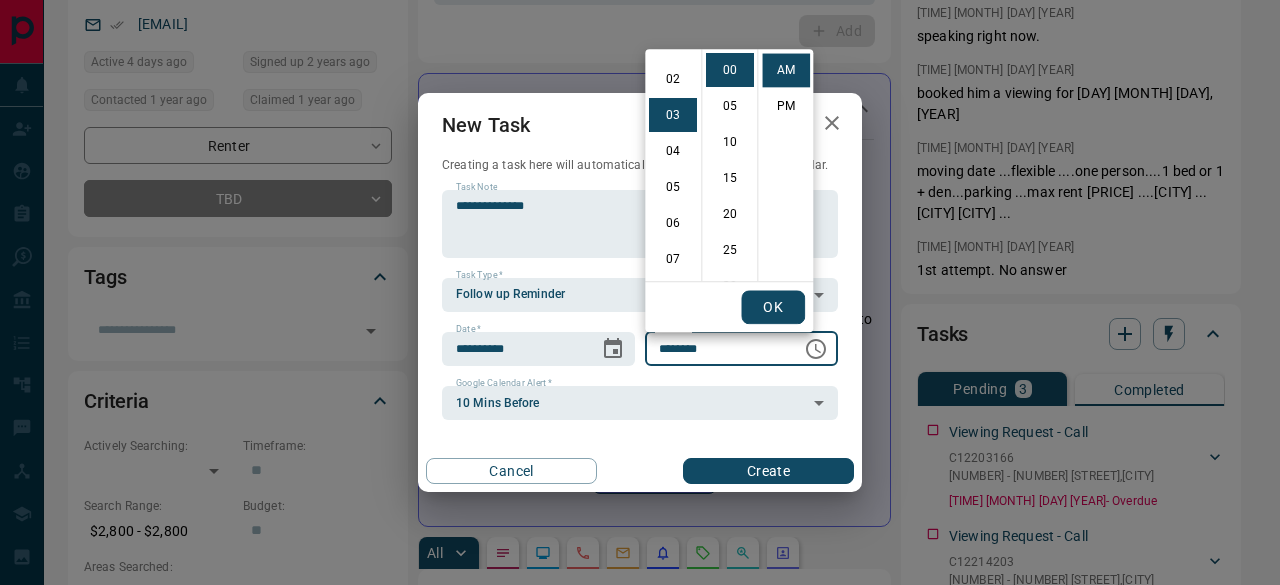 scroll, scrollTop: 108, scrollLeft: 0, axis: vertical 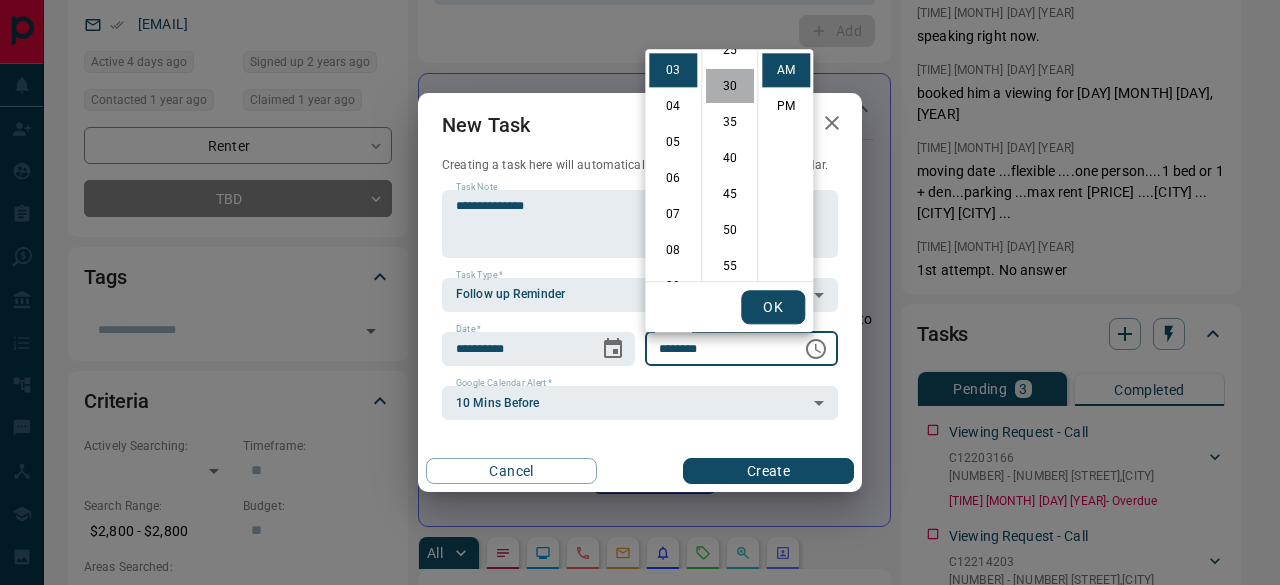 click on "30" at bounding box center (730, 86) 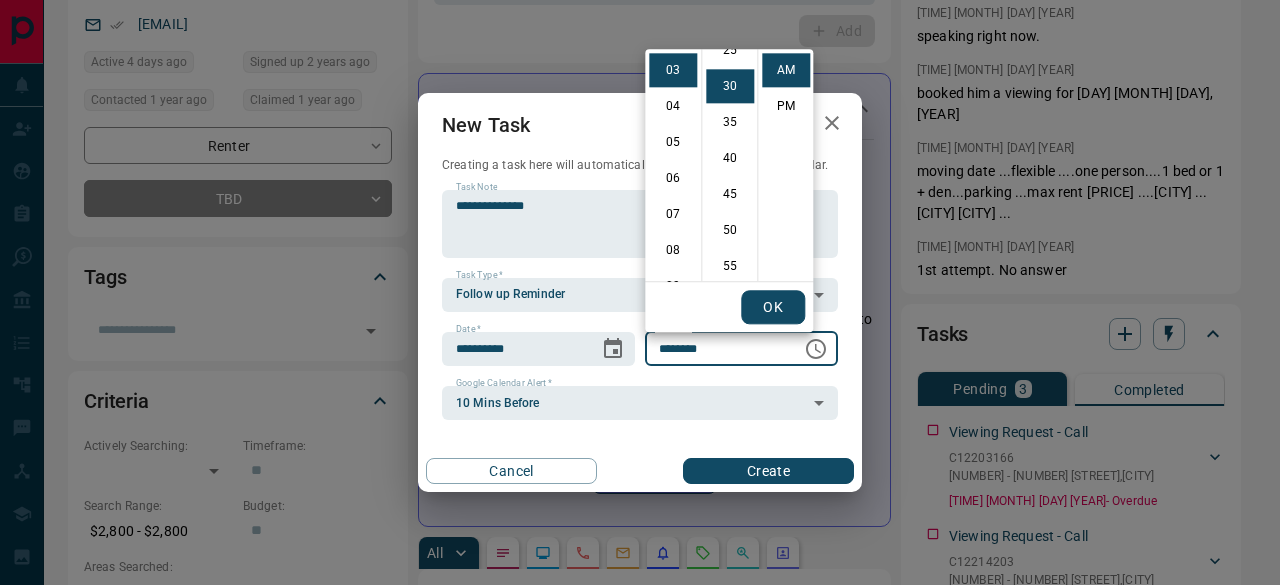 scroll, scrollTop: 216, scrollLeft: 0, axis: vertical 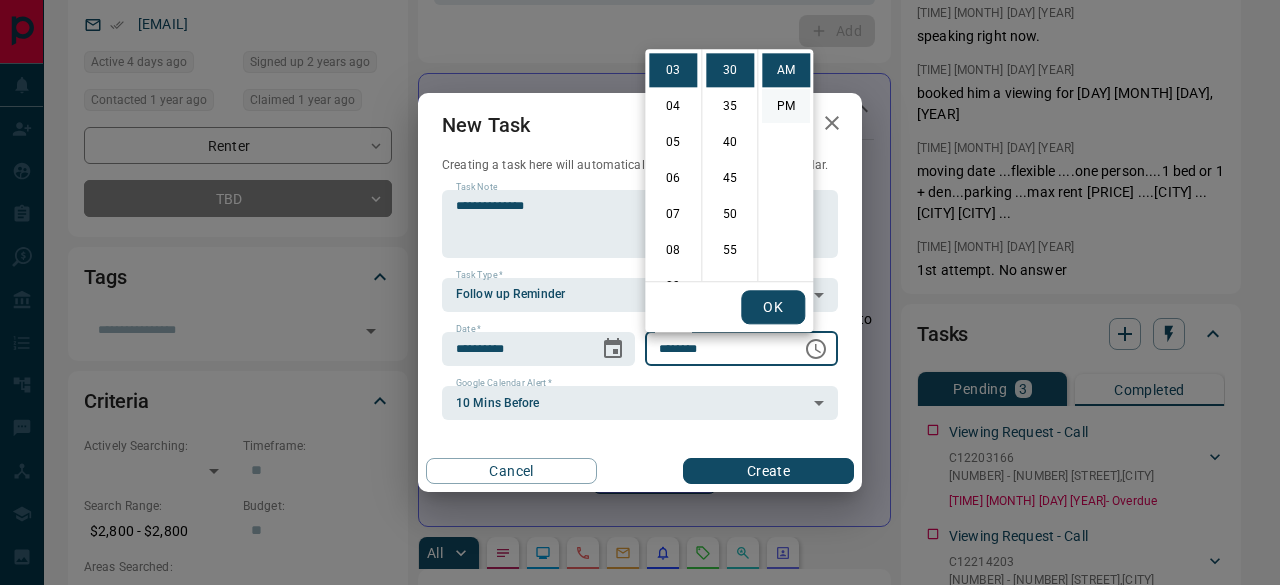 click on "PM" at bounding box center [786, 106] 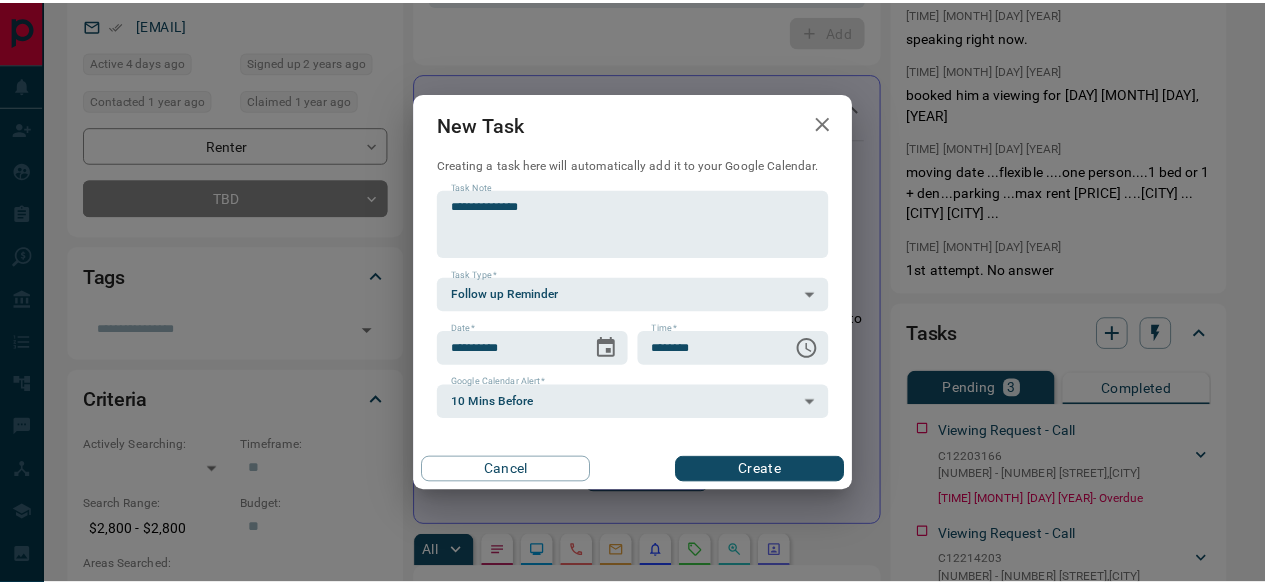 scroll, scrollTop: 30, scrollLeft: 0, axis: vertical 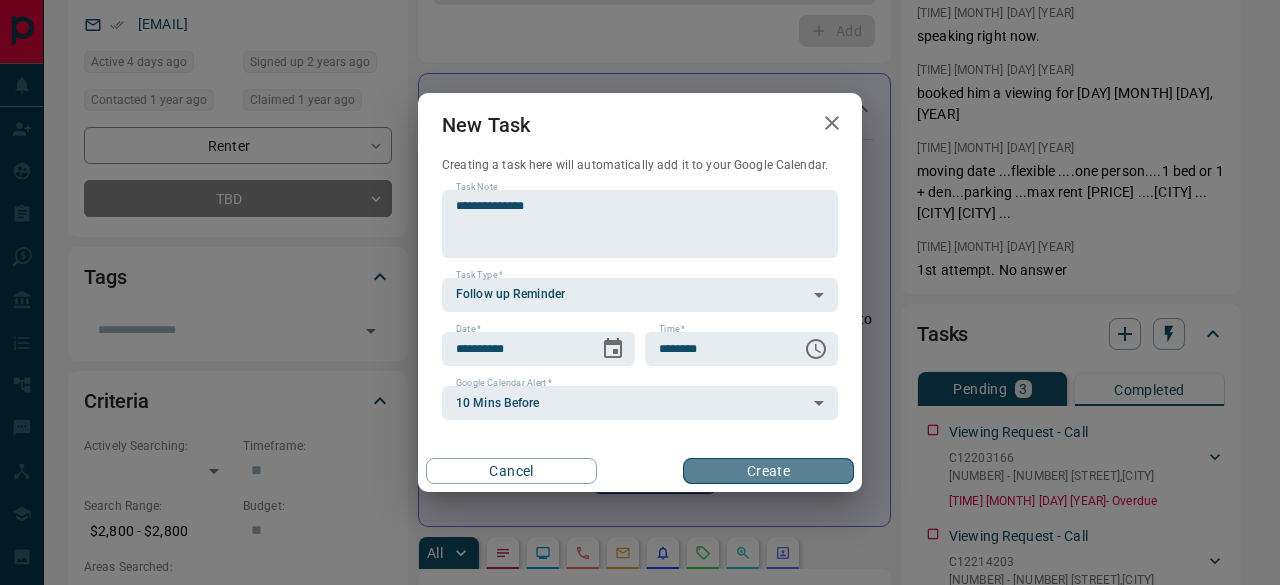 click on "Create" at bounding box center [768, 471] 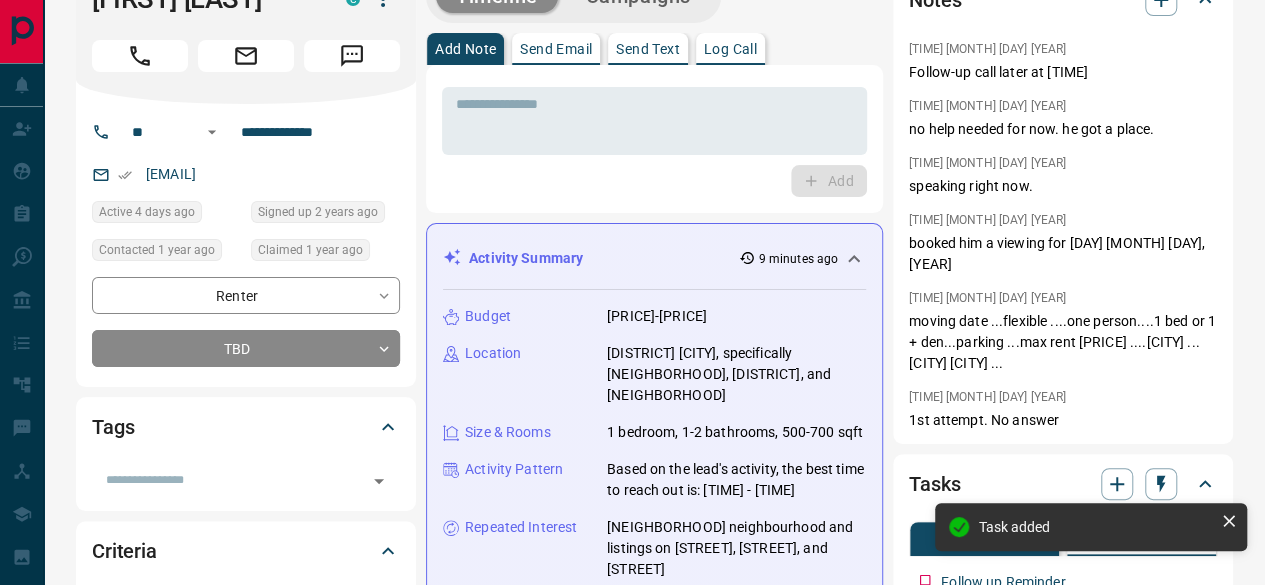 scroll, scrollTop: 0, scrollLeft: 0, axis: both 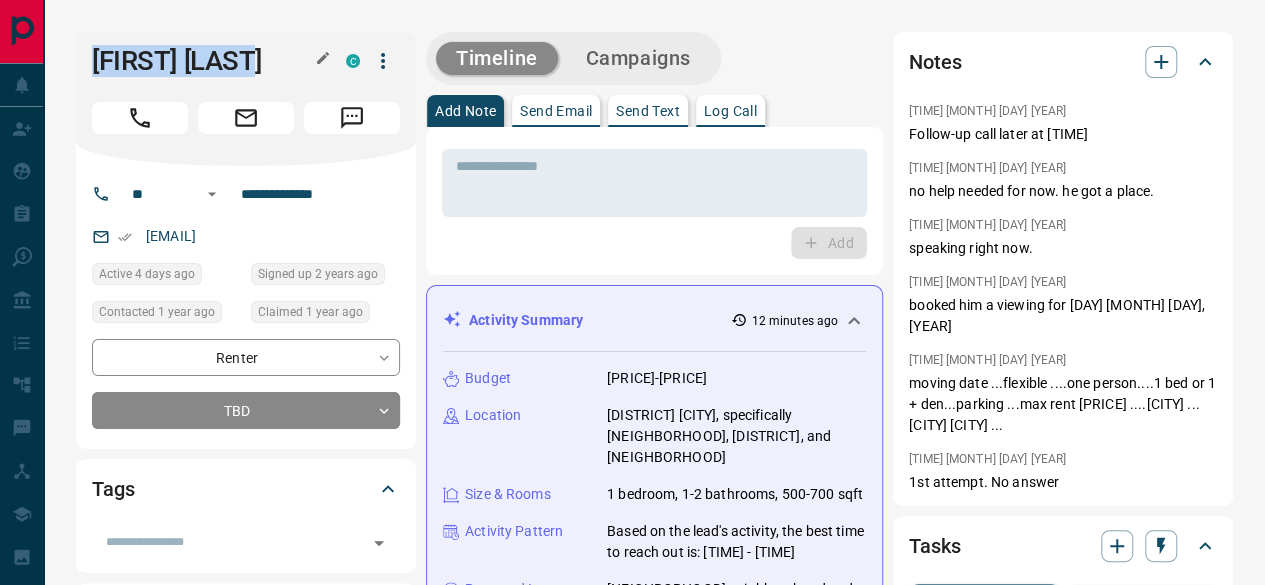 drag, startPoint x: 298, startPoint y: 49, endPoint x: 102, endPoint y: 37, distance: 196.367 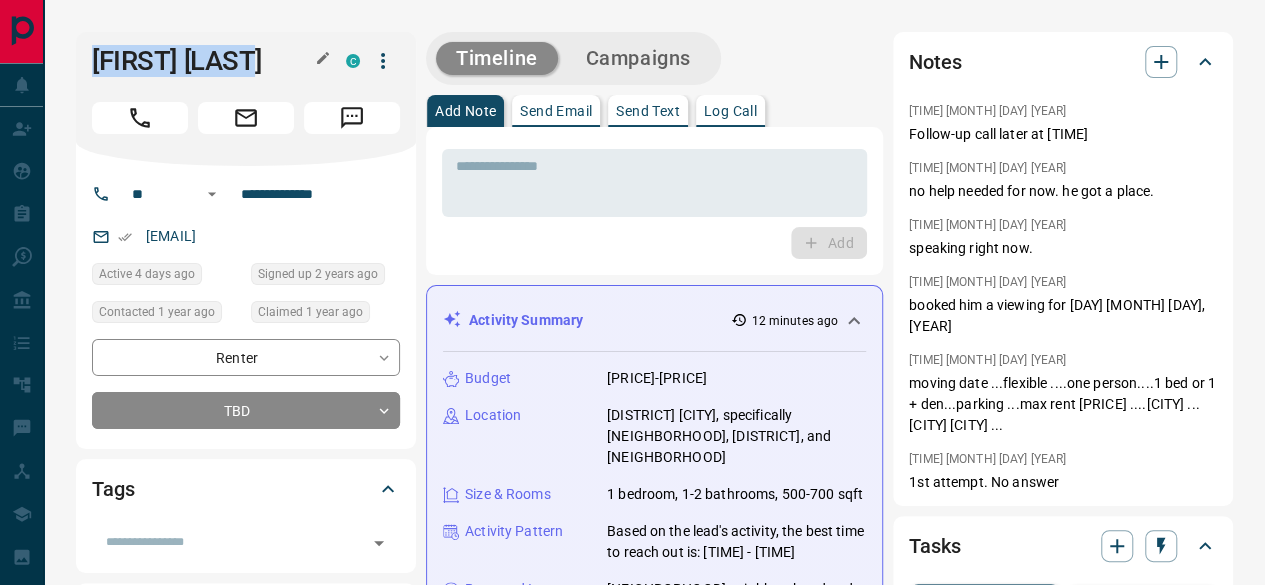 click on "[FIRST] [LAST]" at bounding box center [204, 61] 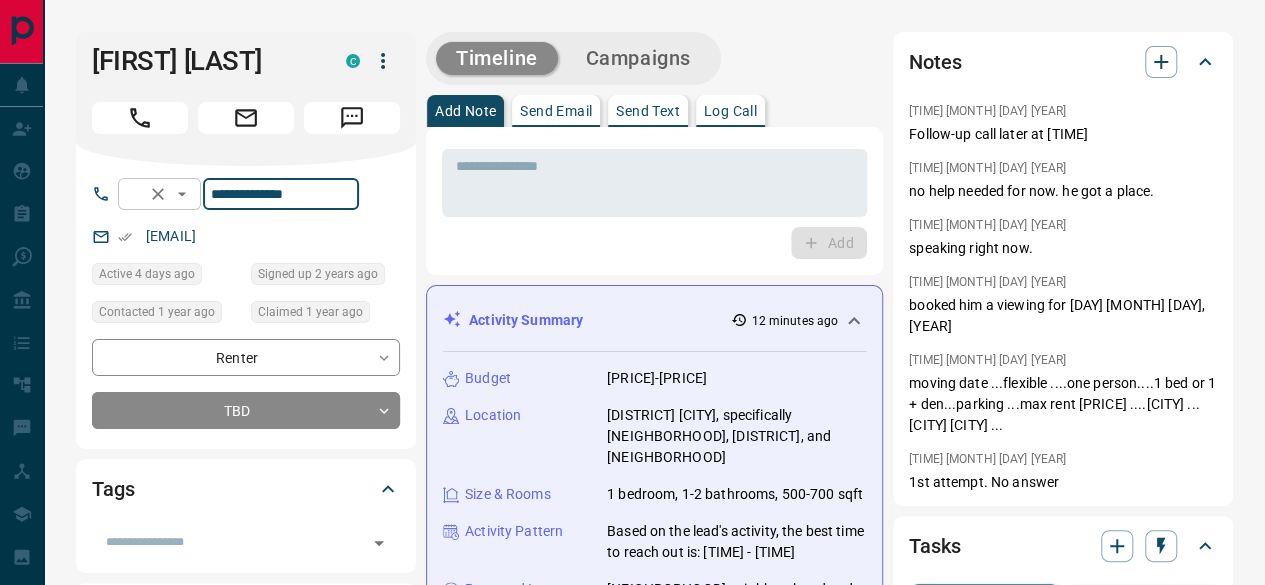 drag, startPoint x: 239, startPoint y: 183, endPoint x: 222, endPoint y: 179, distance: 17.464249 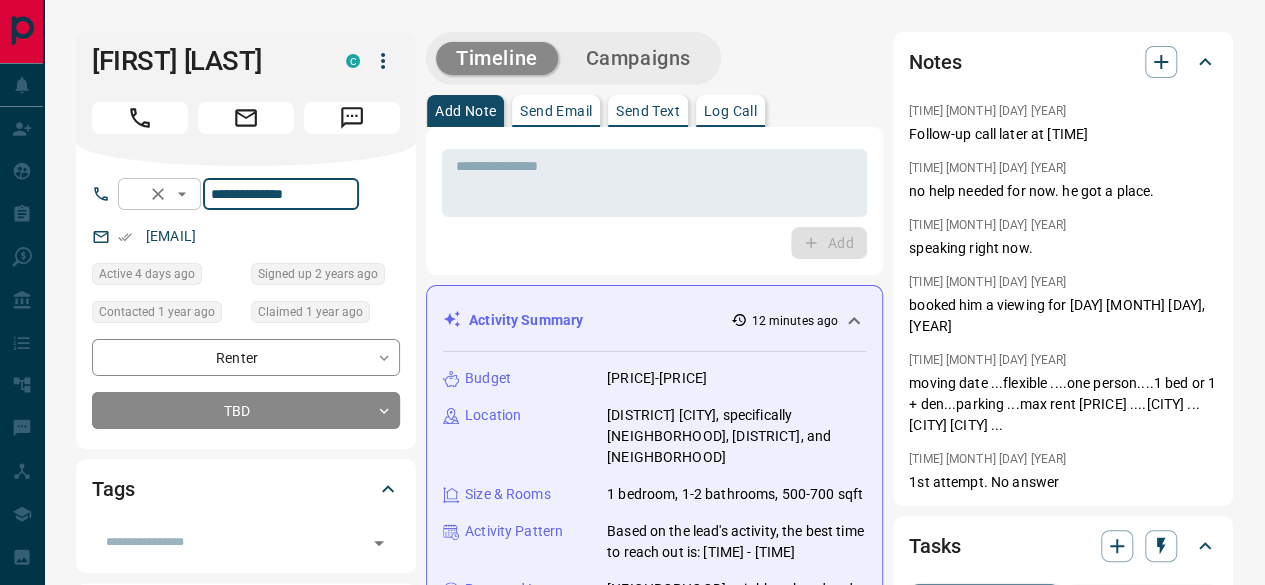 click on "**********" at bounding box center [238, 194] 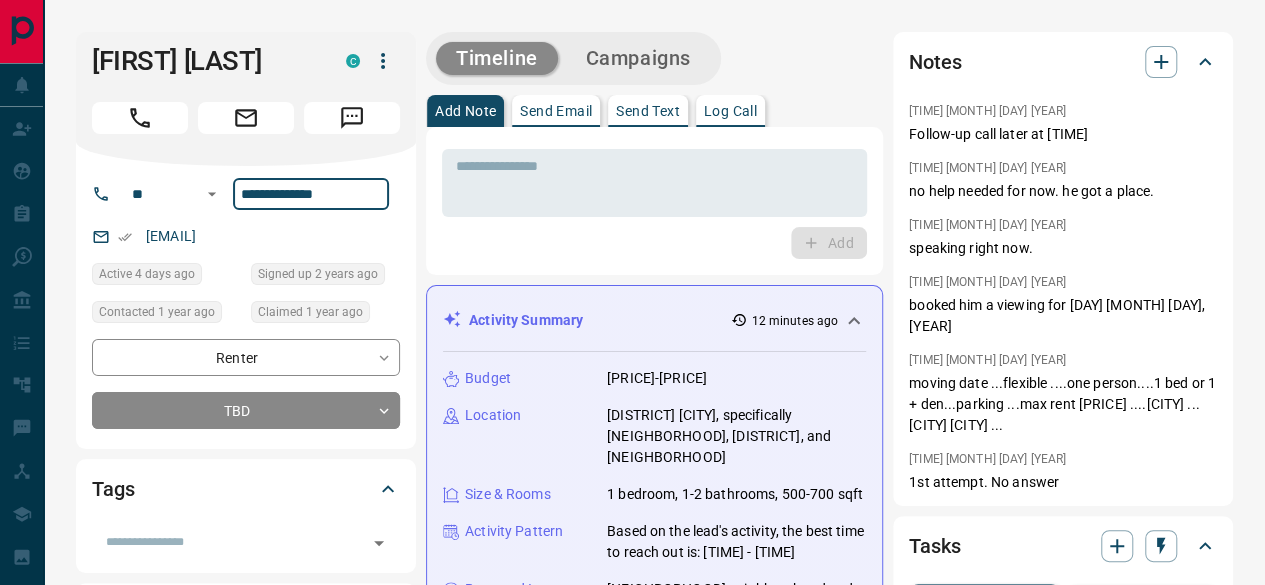 scroll, scrollTop: 1288, scrollLeft: 0, axis: vertical 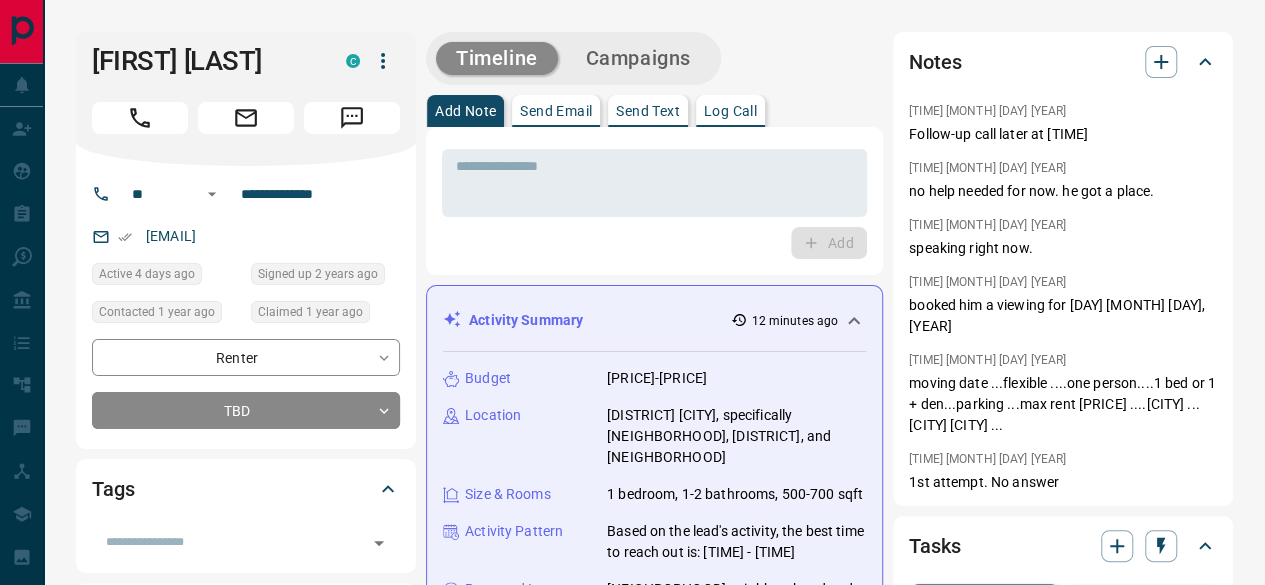 drag, startPoint x: 270, startPoint y: 223, endPoint x: 135, endPoint y: 215, distance: 135.23683 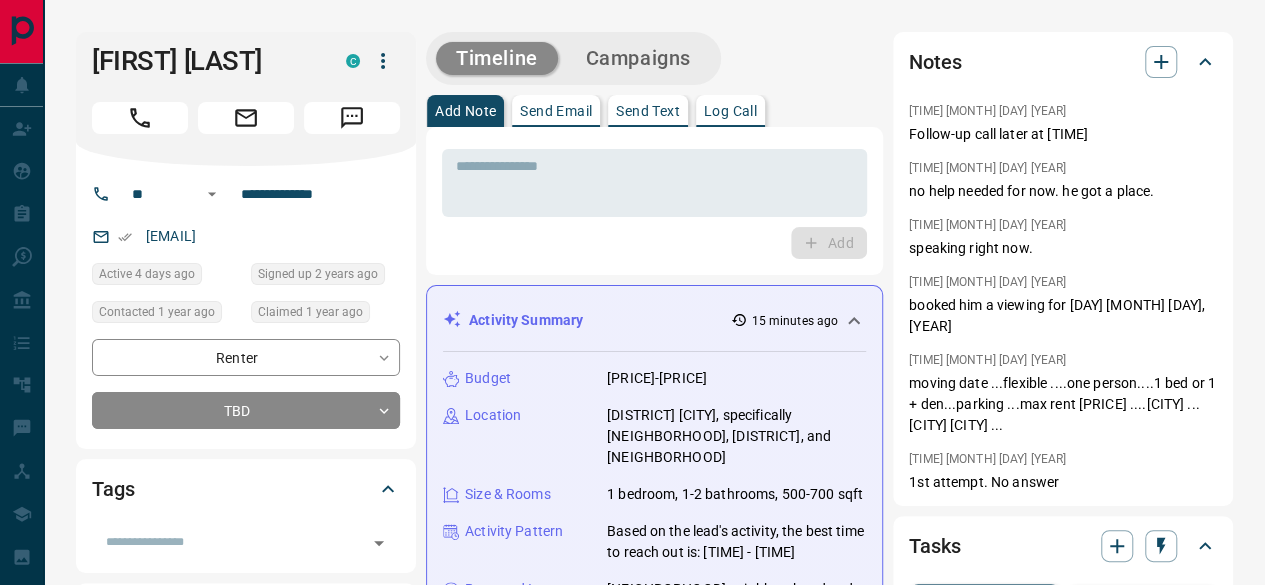 scroll, scrollTop: 1000, scrollLeft: 0, axis: vertical 